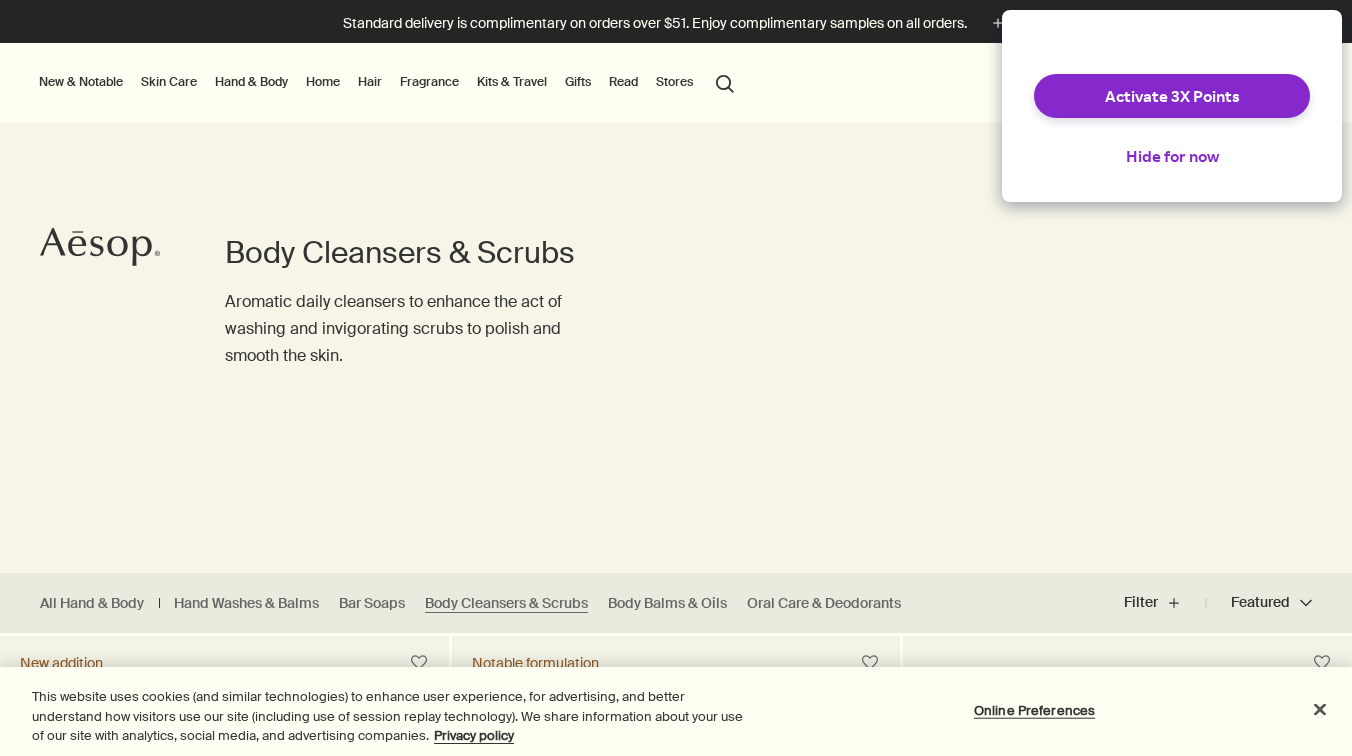scroll, scrollTop: 0, scrollLeft: 0, axis: both 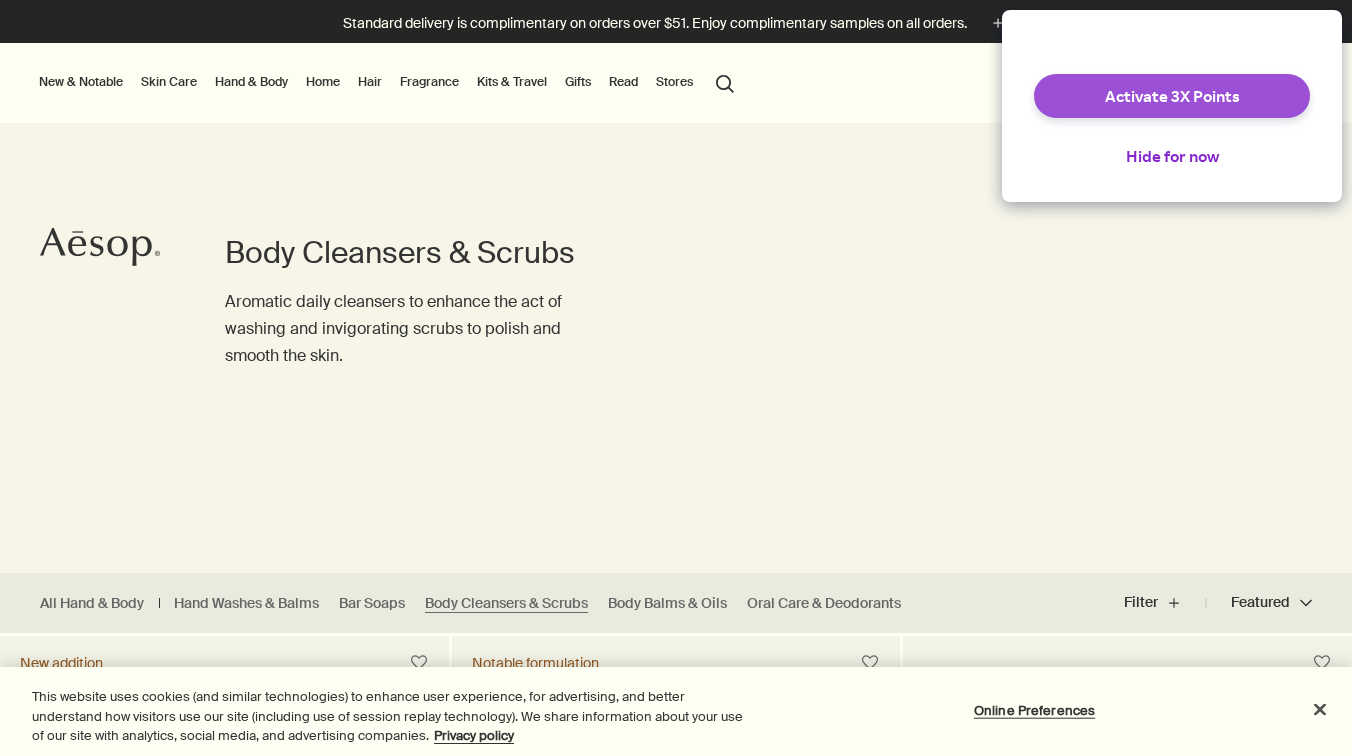 click on "Activate 3X Points" at bounding box center [1172, 96] 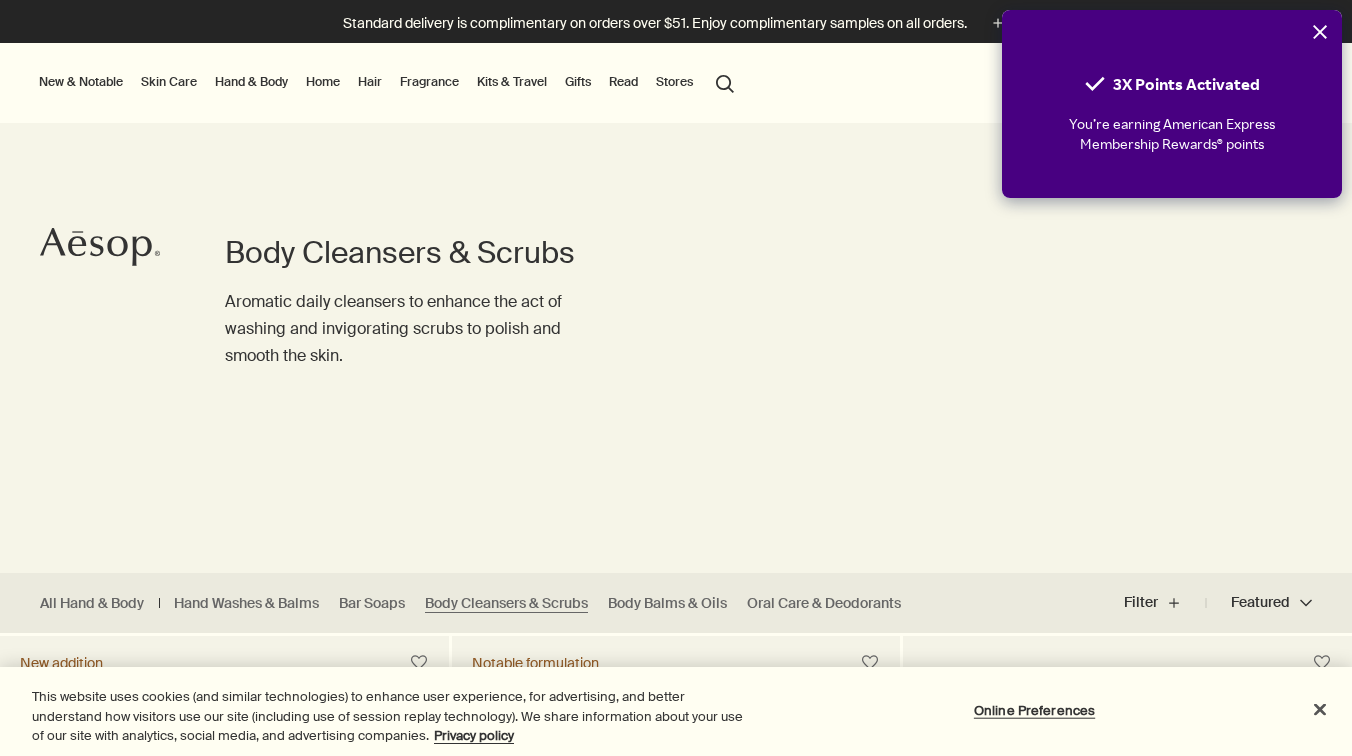 scroll, scrollTop: 0, scrollLeft: 0, axis: both 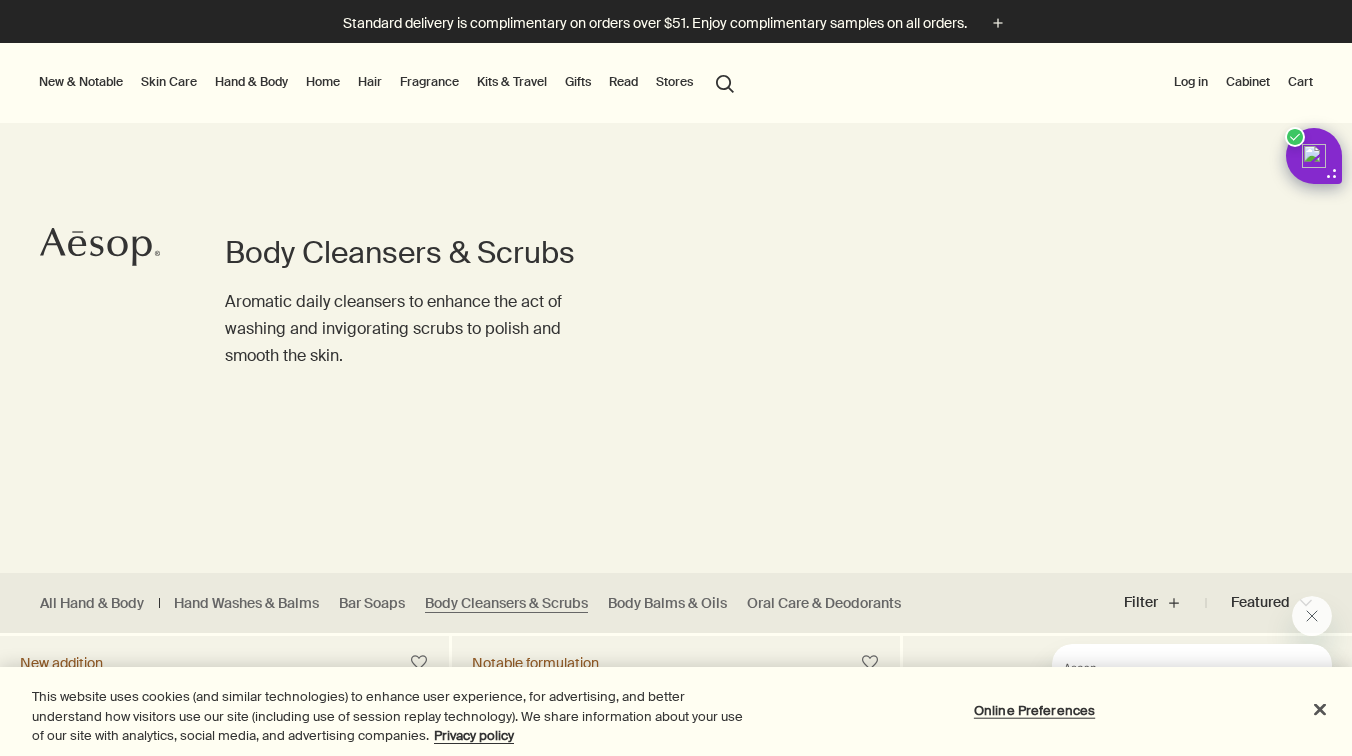 click on "Skin Care" at bounding box center (169, 82) 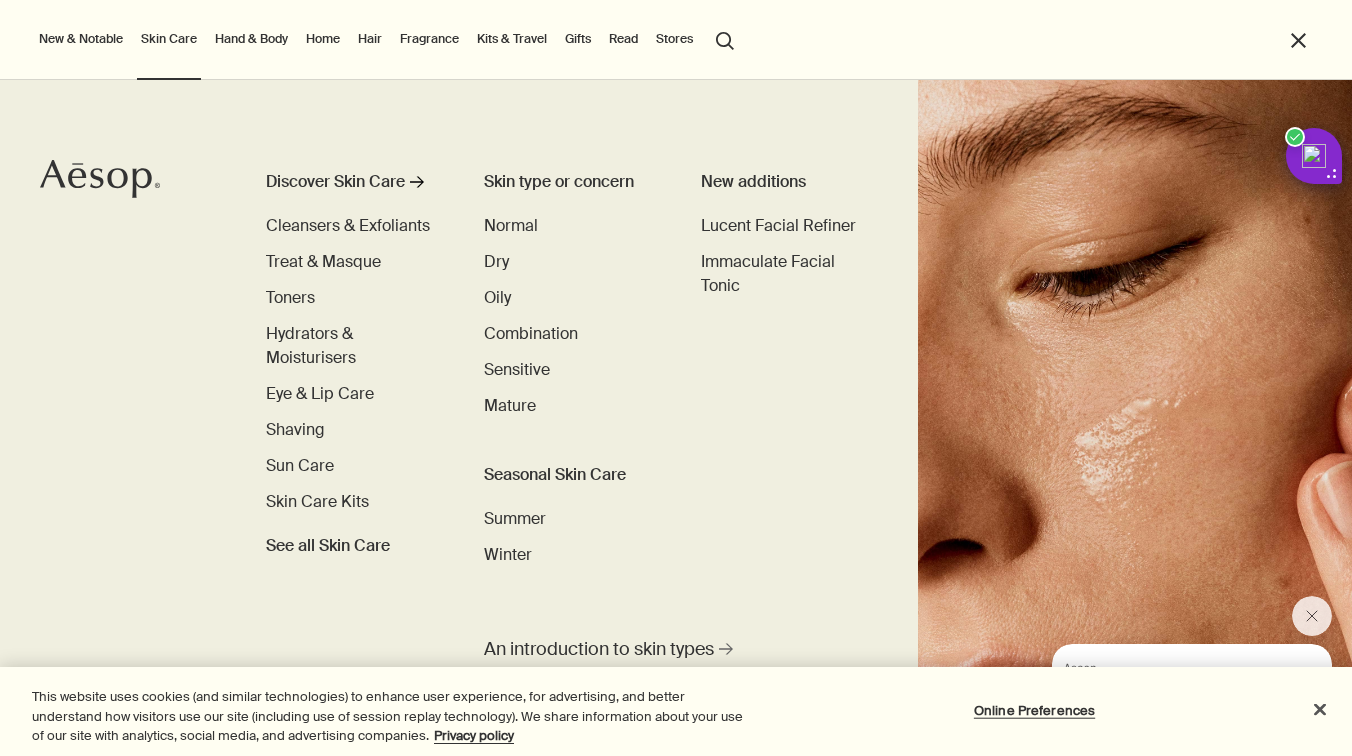 click on "Hand & Body Discover Hand & Body   rightArrow Hand Washes & Balms Bar Soaps Body Cleansers & Scrubs Body Balms & Oils Oral Care & Deodorants See all Hand & Body New additions Eleos Nourishing Body Cleanser Eleos Aromatique Hand Balm Refresh Body Cleansing Slab New Eleos Nourishing Body Cleanser   rightArrow The shower, your stage" at bounding box center [251, 40] 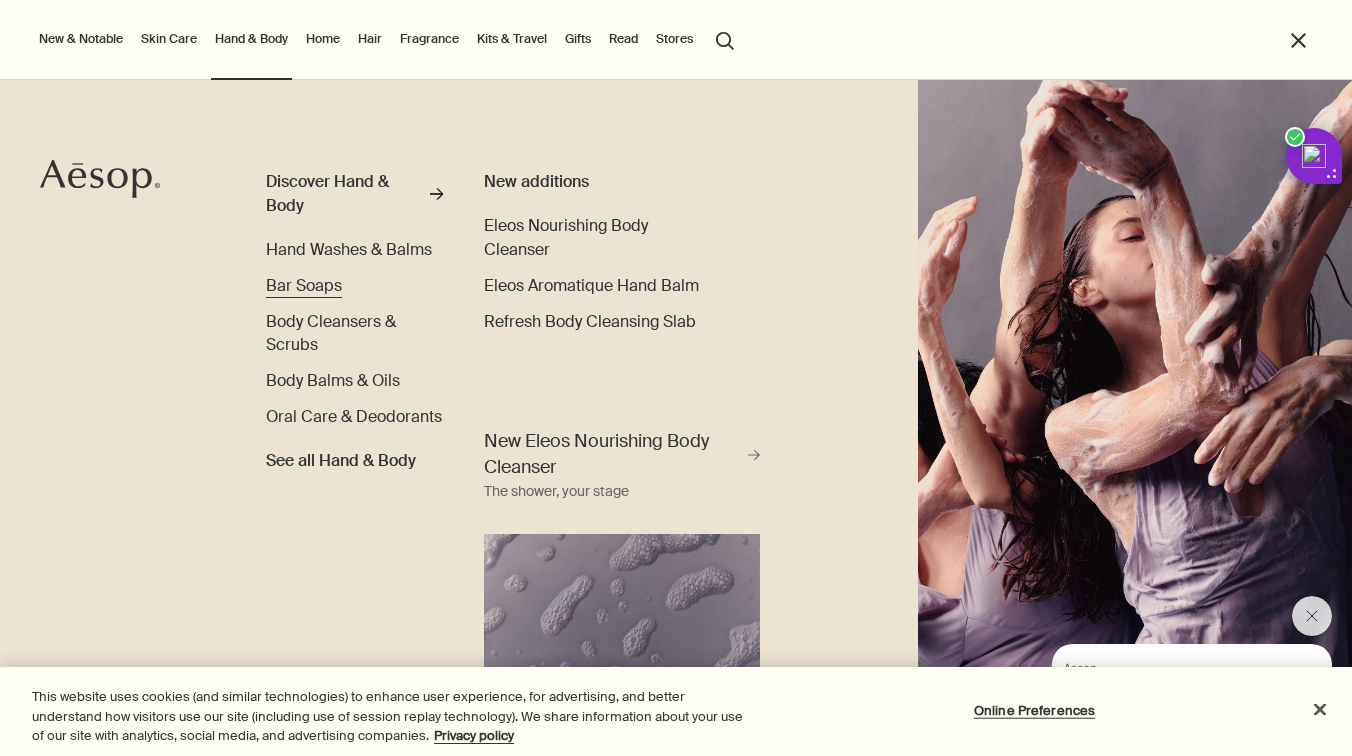 click on "Bar Soaps" at bounding box center [304, 285] 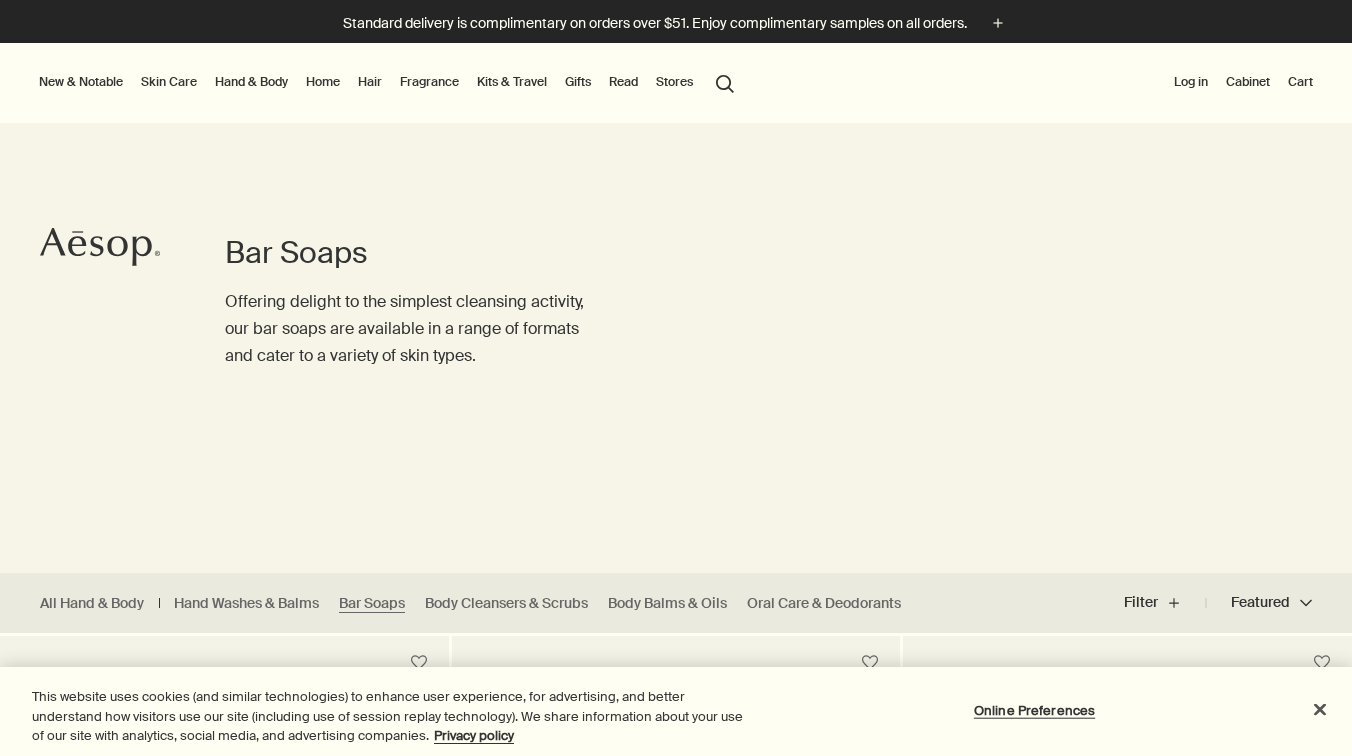 scroll, scrollTop: 0, scrollLeft: 0, axis: both 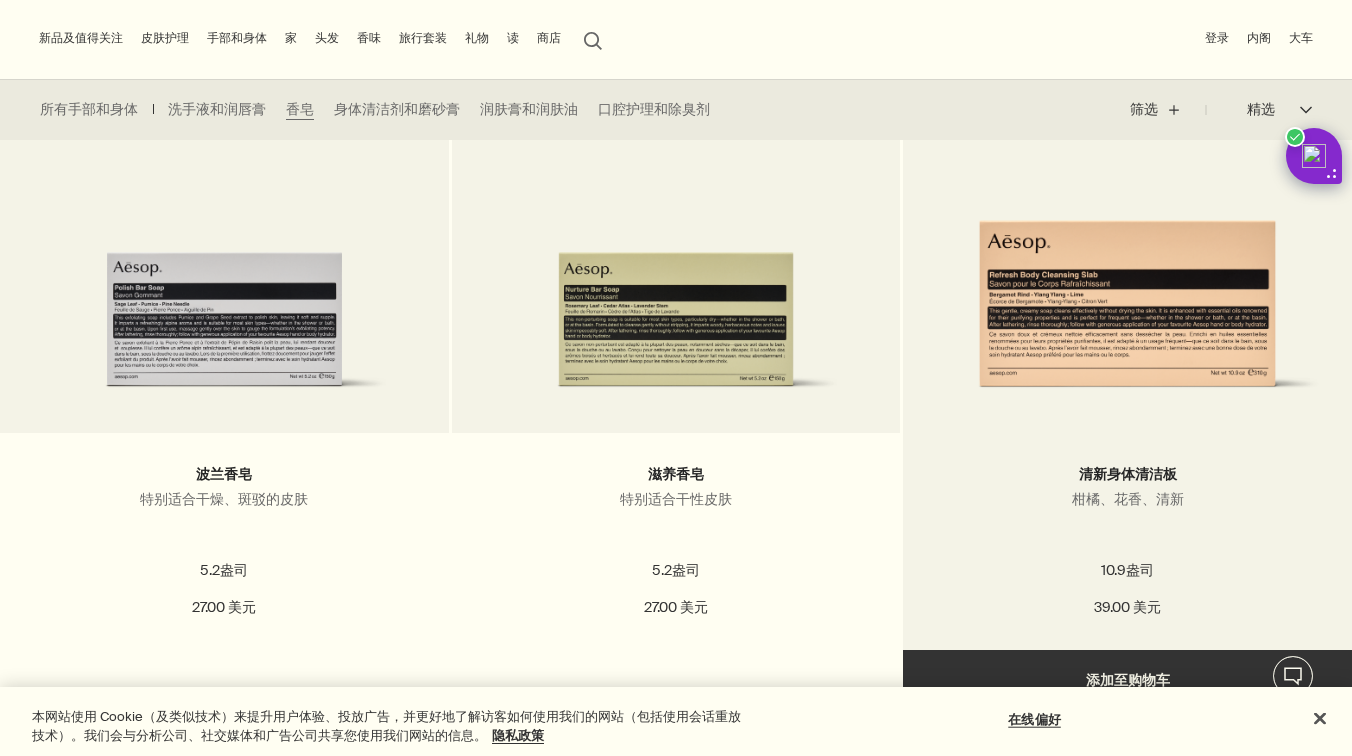 click at bounding box center (1127, 285) 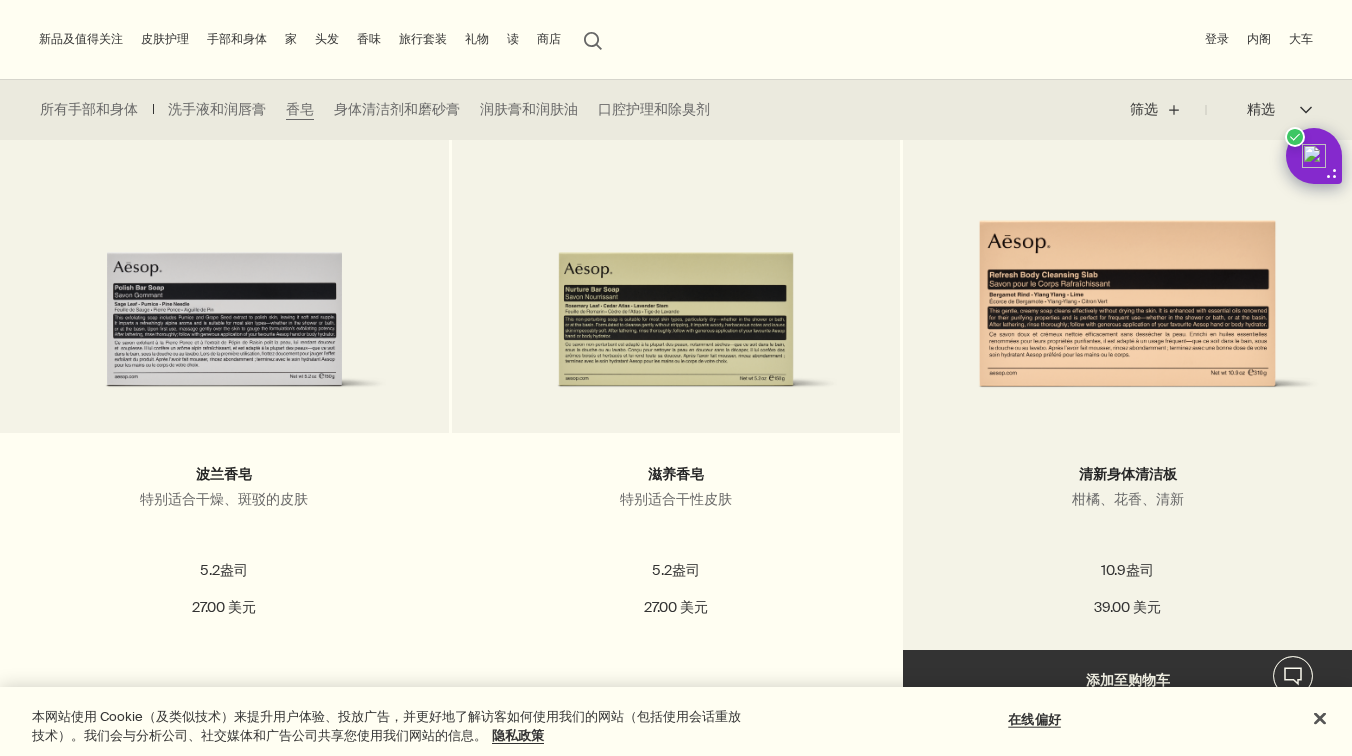 click on "Add 添加至购物车" at bounding box center [1127, 680] 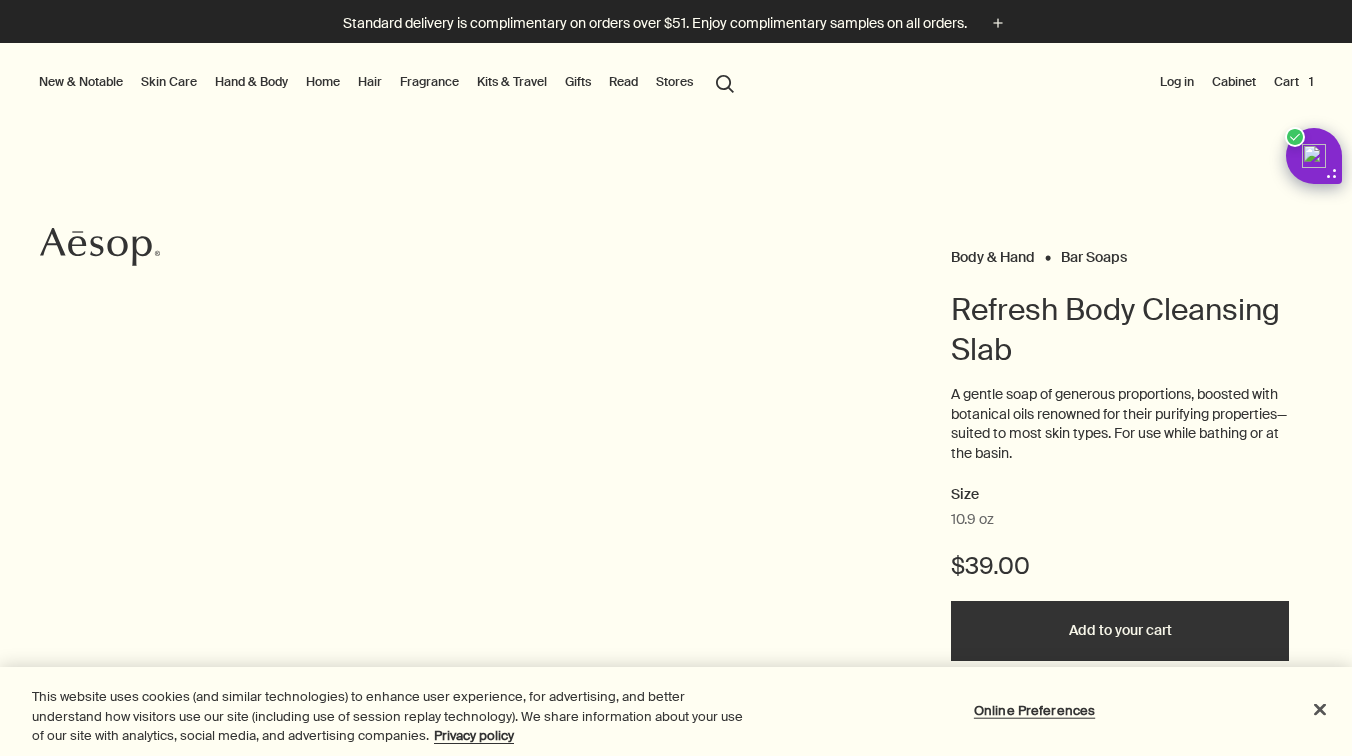 scroll, scrollTop: 0, scrollLeft: 0, axis: both 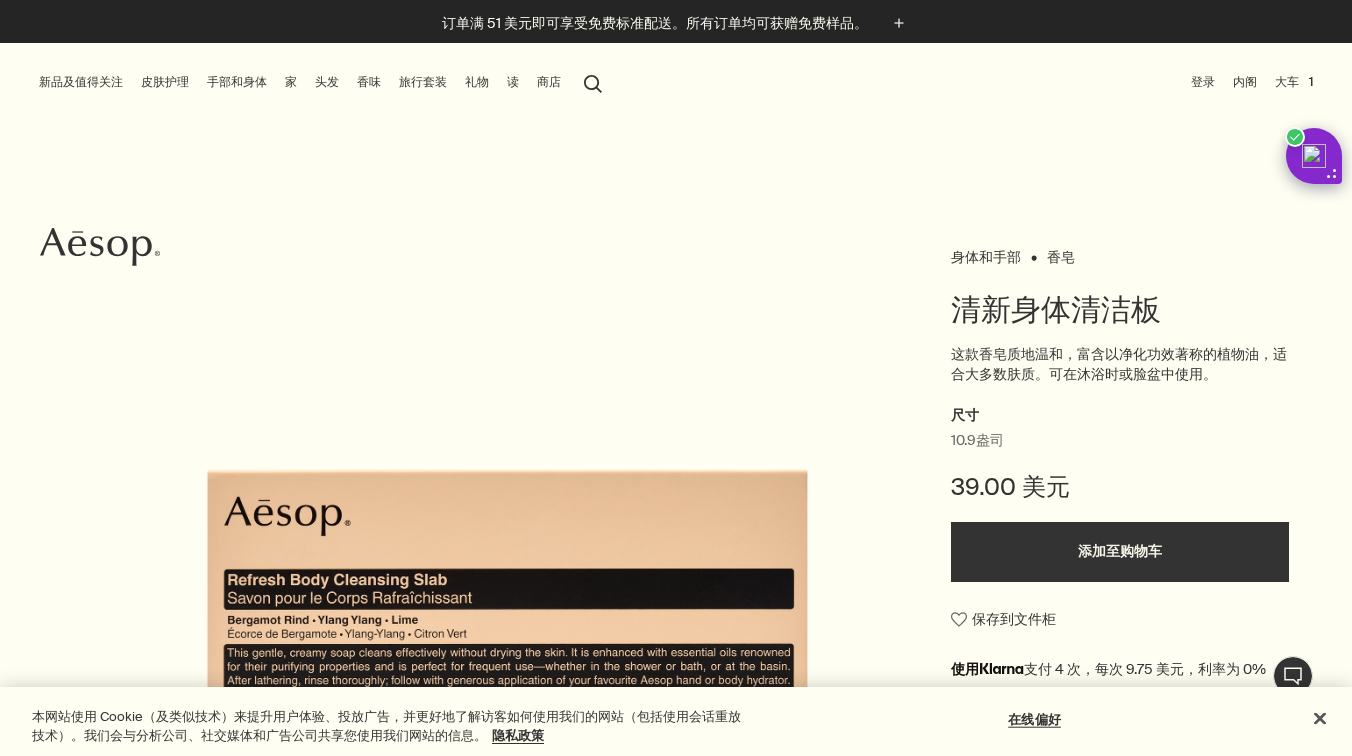 click on "登录" at bounding box center [1203, 82] 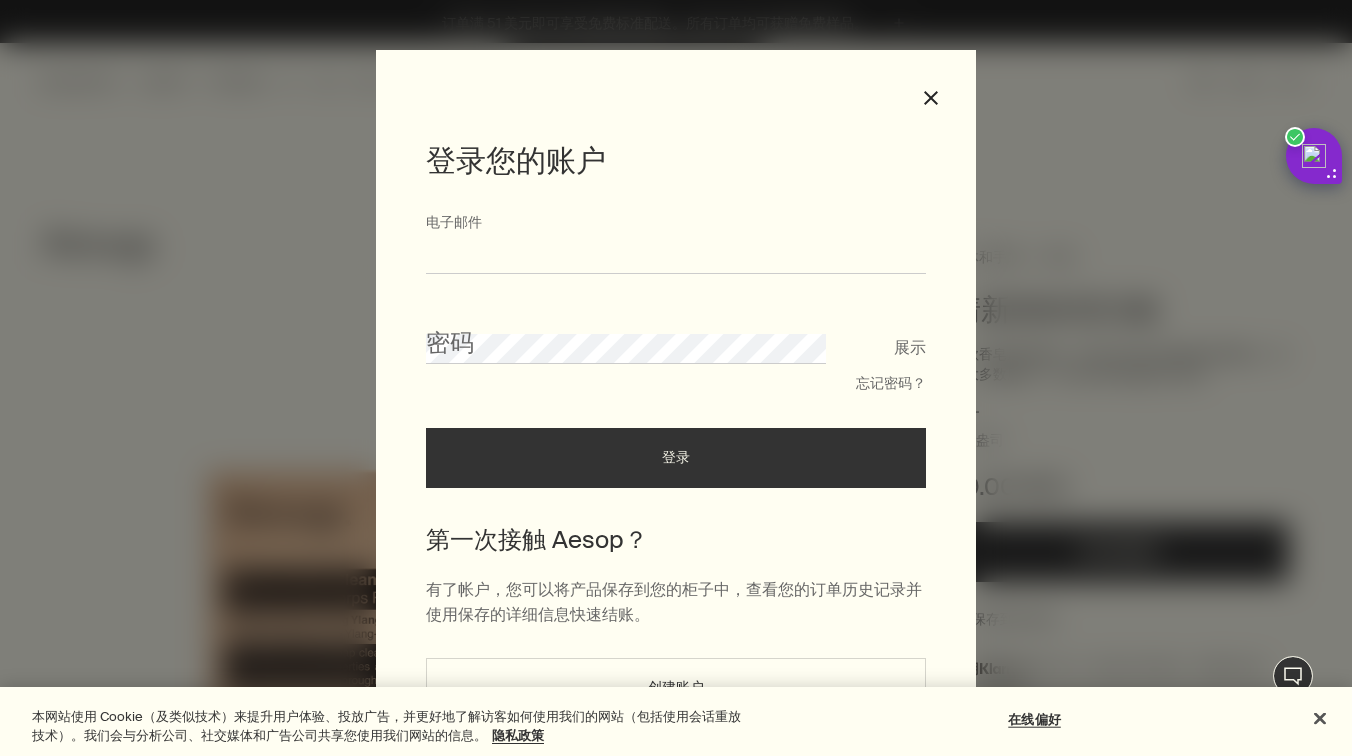 click on "电子邮件" at bounding box center (676, 255) 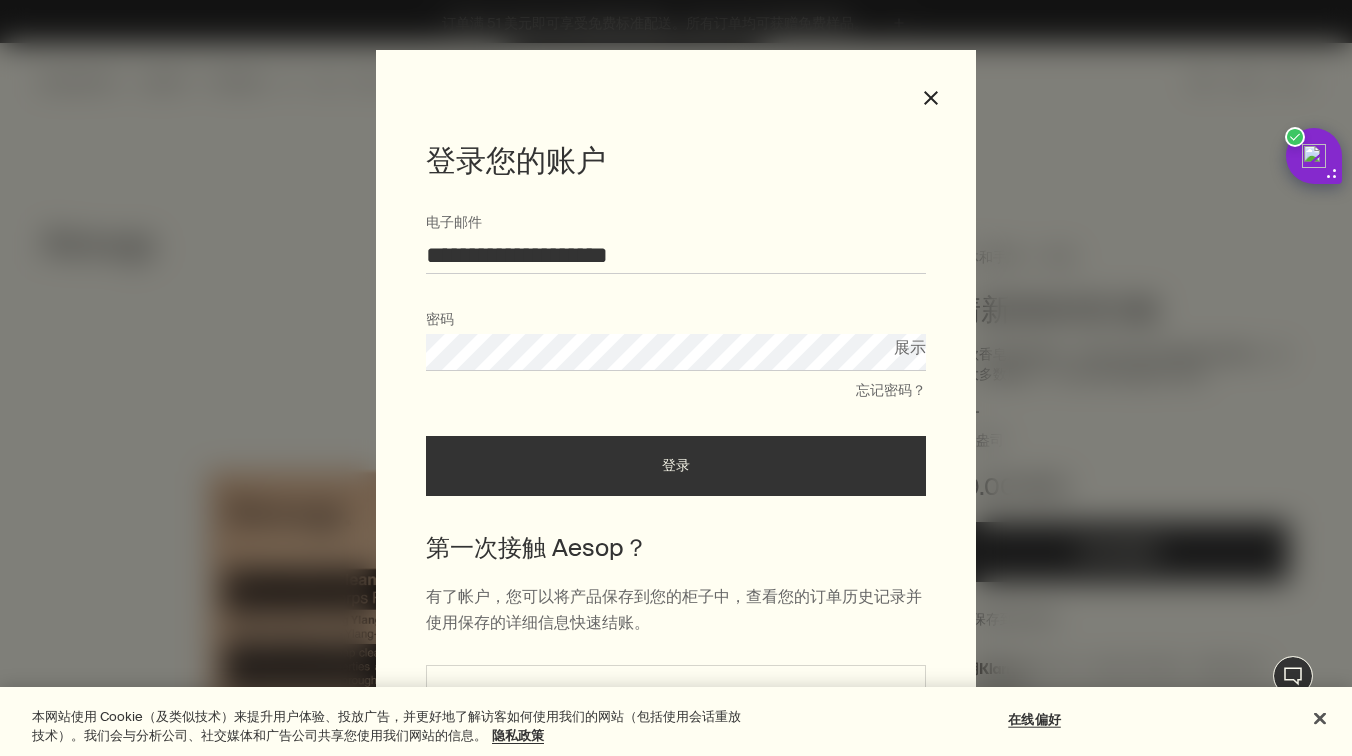click on "登录" at bounding box center (676, 466) 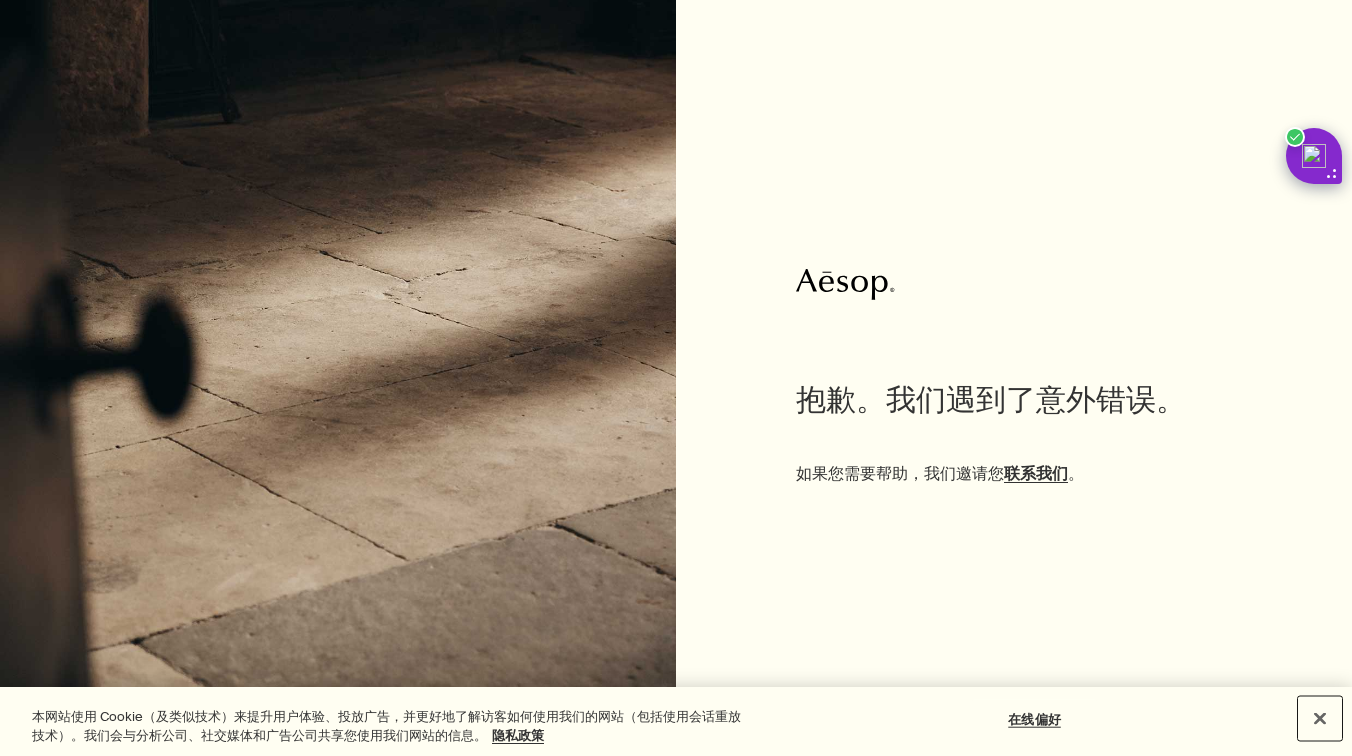 click at bounding box center [1320, 719] 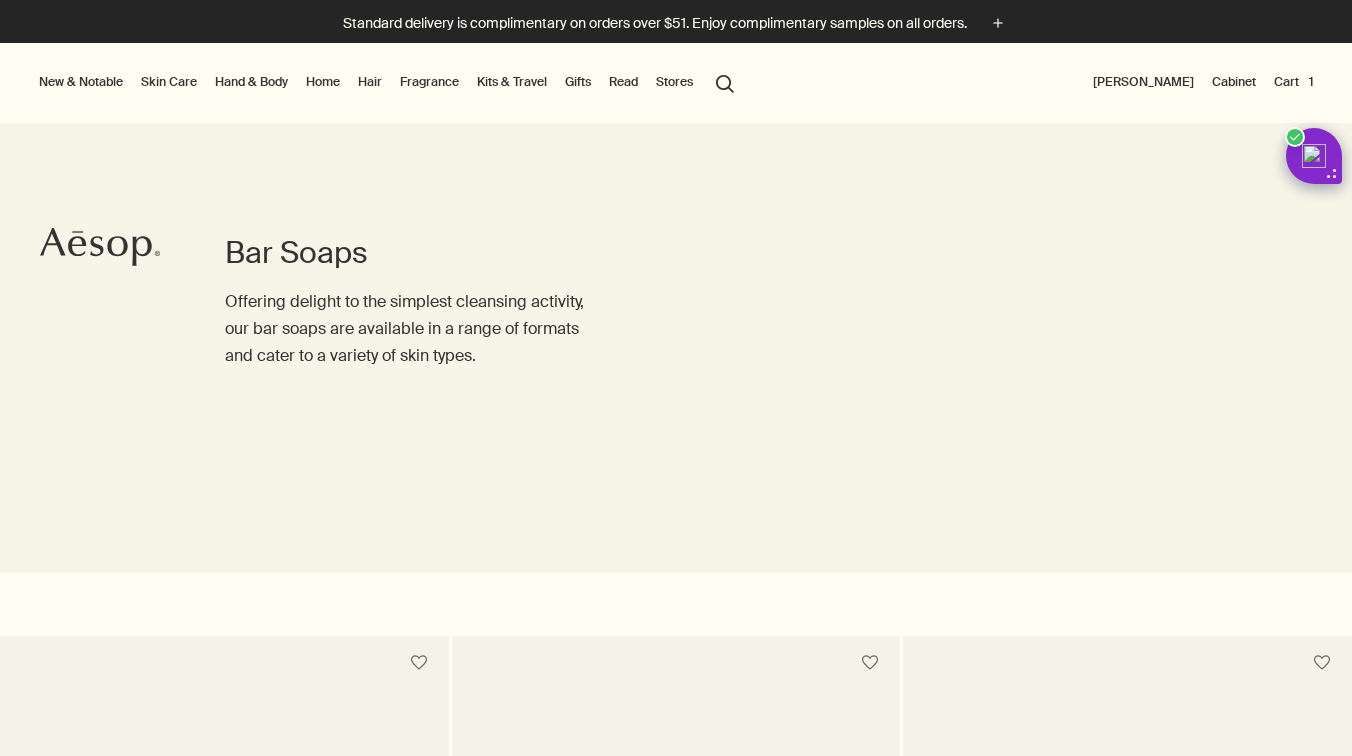 scroll, scrollTop: 0, scrollLeft: 0, axis: both 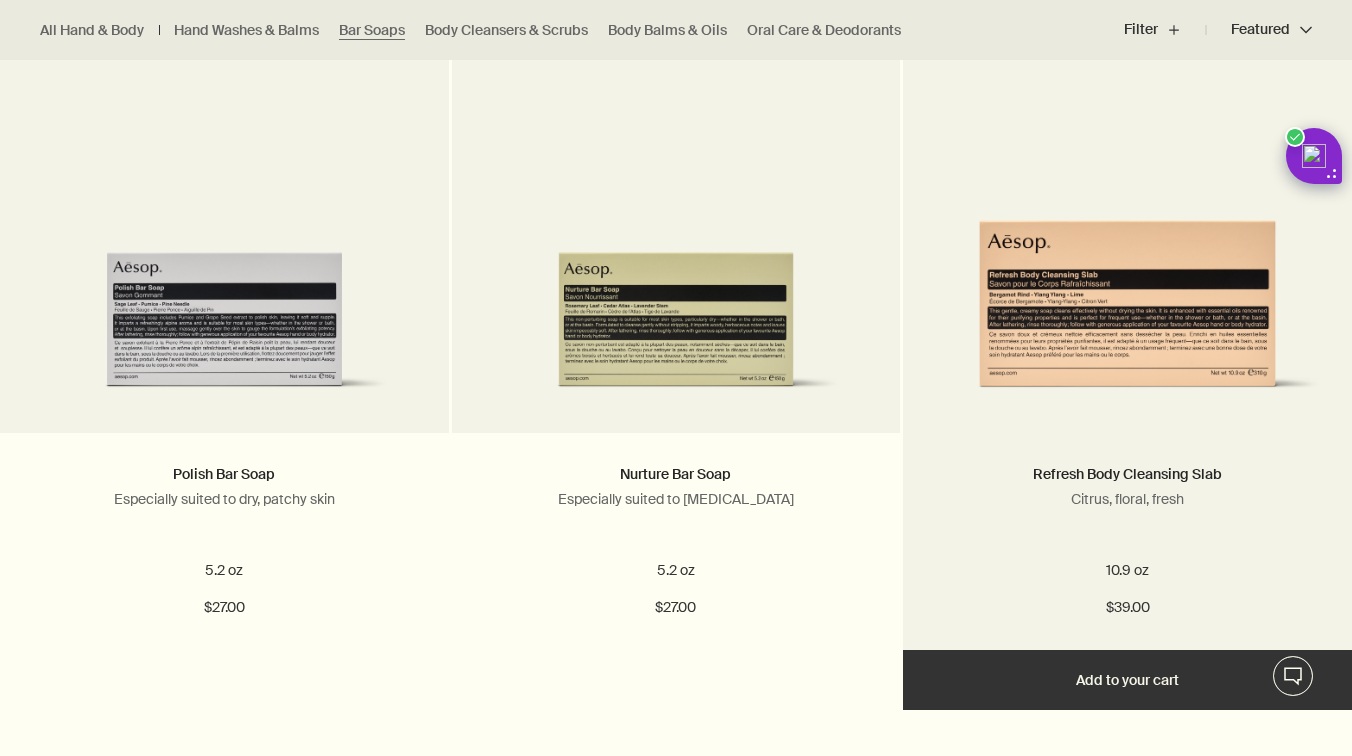 click on "Add Add to your cart" at bounding box center (1127, 680) 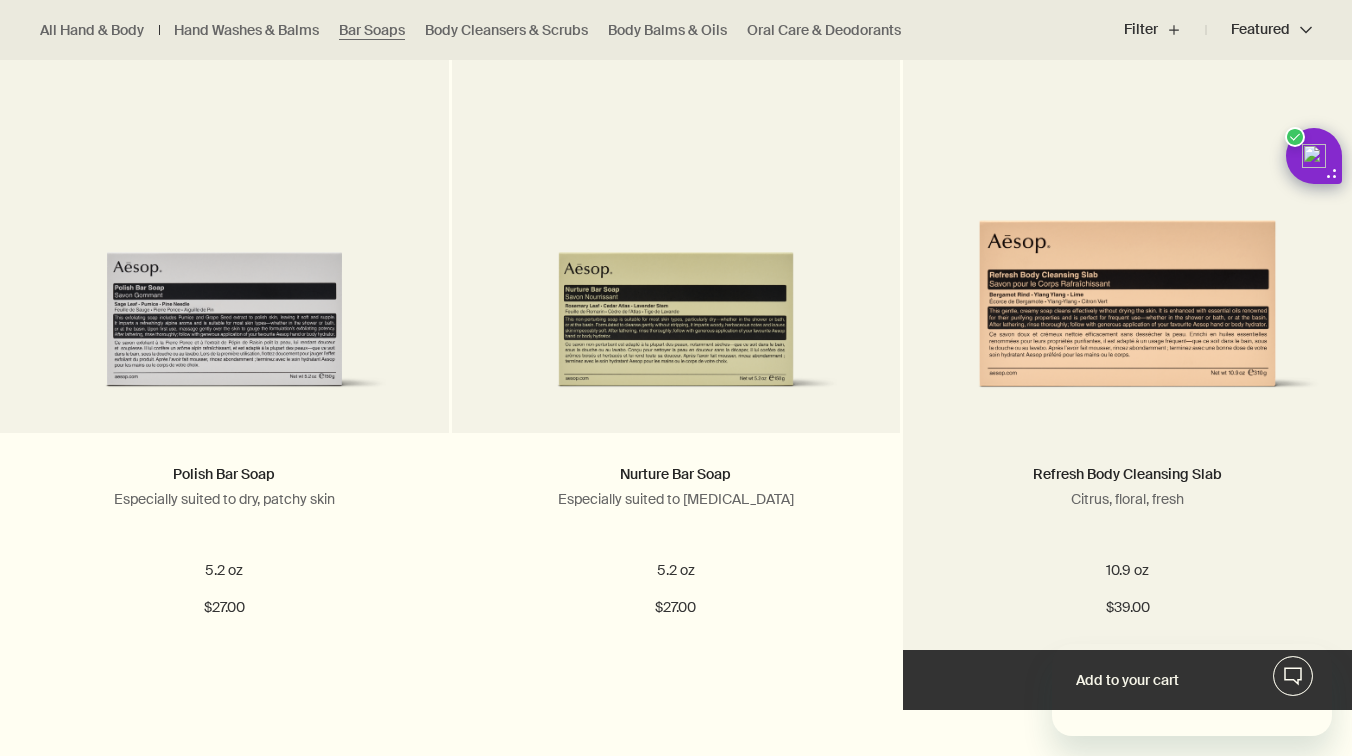scroll, scrollTop: 0, scrollLeft: 0, axis: both 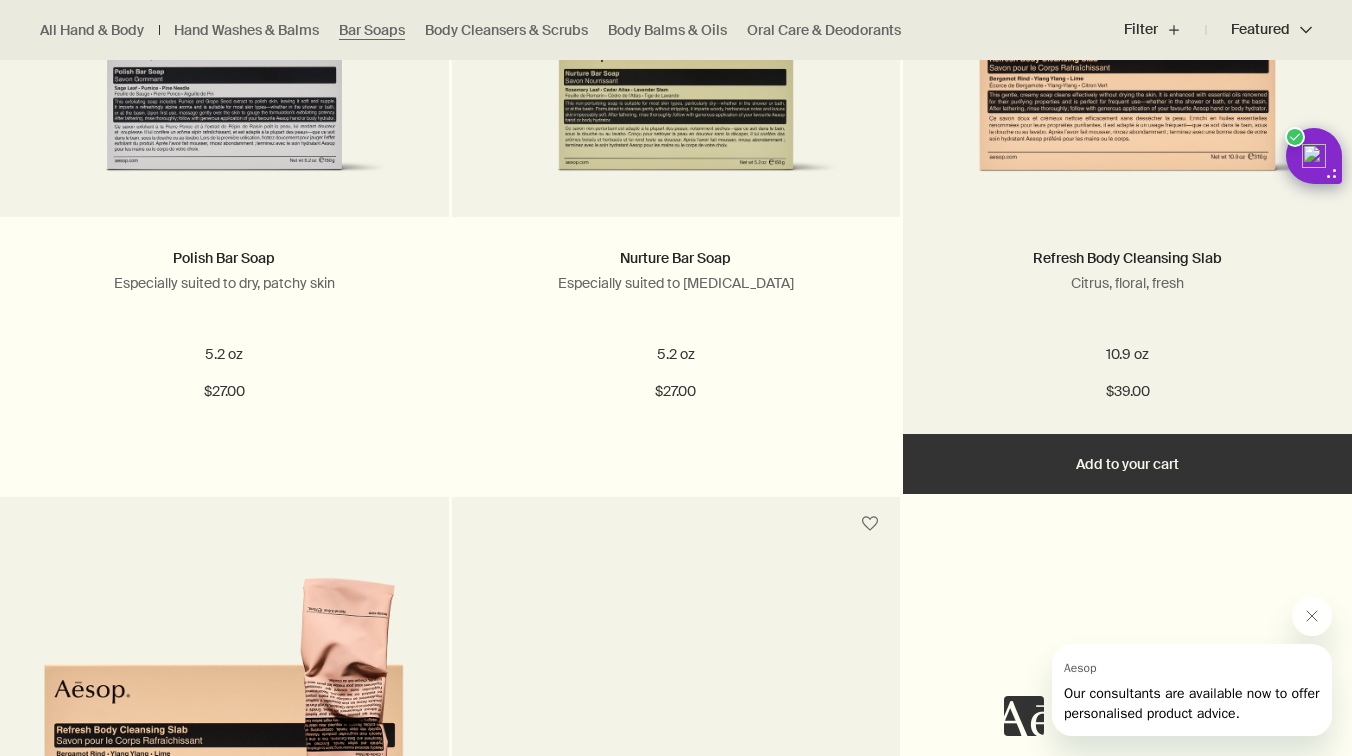 click on "Added Added to your cart Add Add to your cart" at bounding box center [1127, 464] 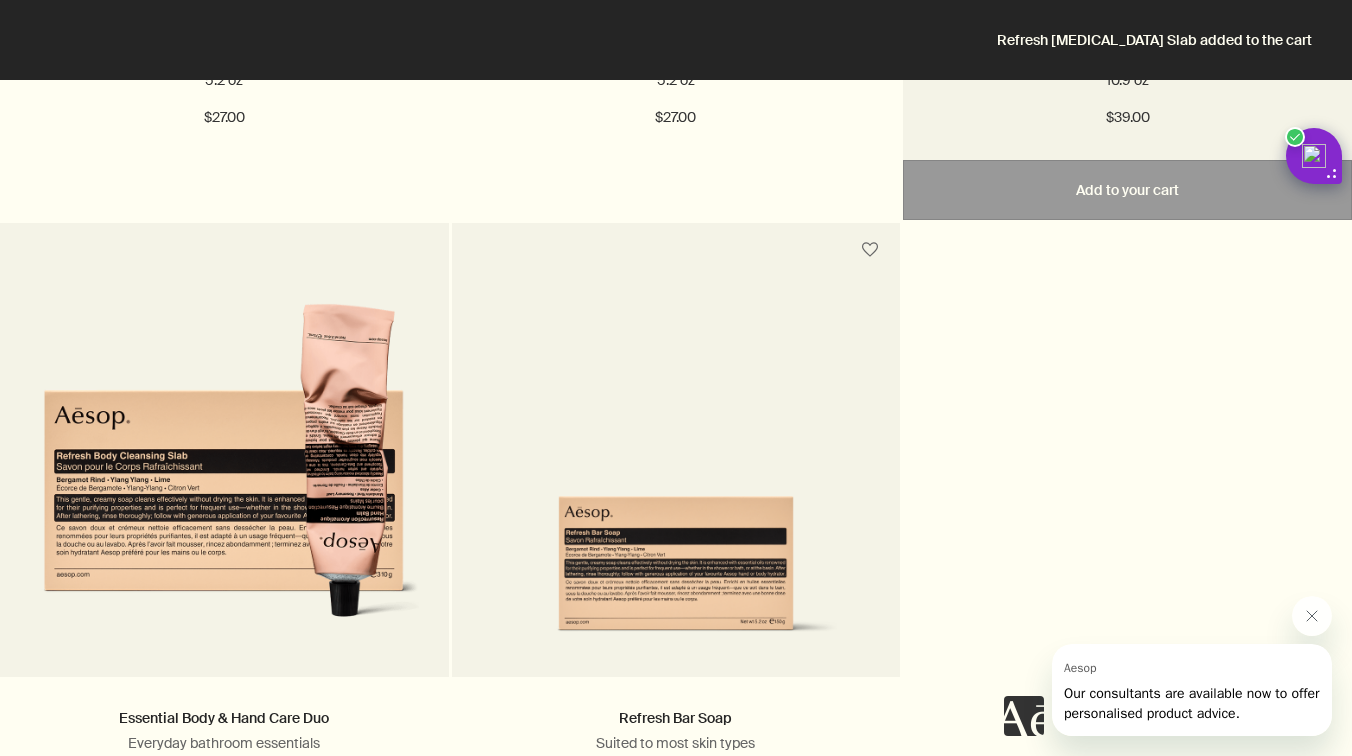 scroll, scrollTop: 1262, scrollLeft: 0, axis: vertical 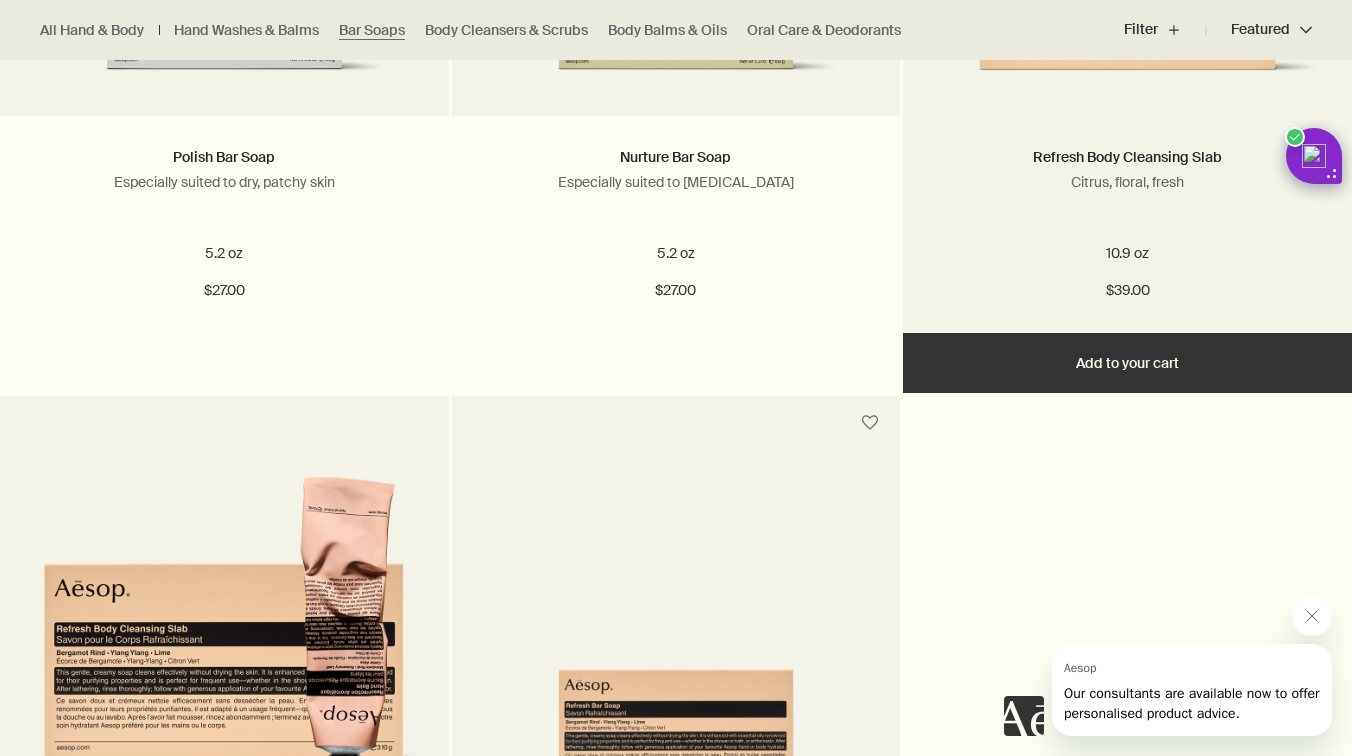 click on "Added Added to your cart Add Add to your cart" at bounding box center [1127, 363] 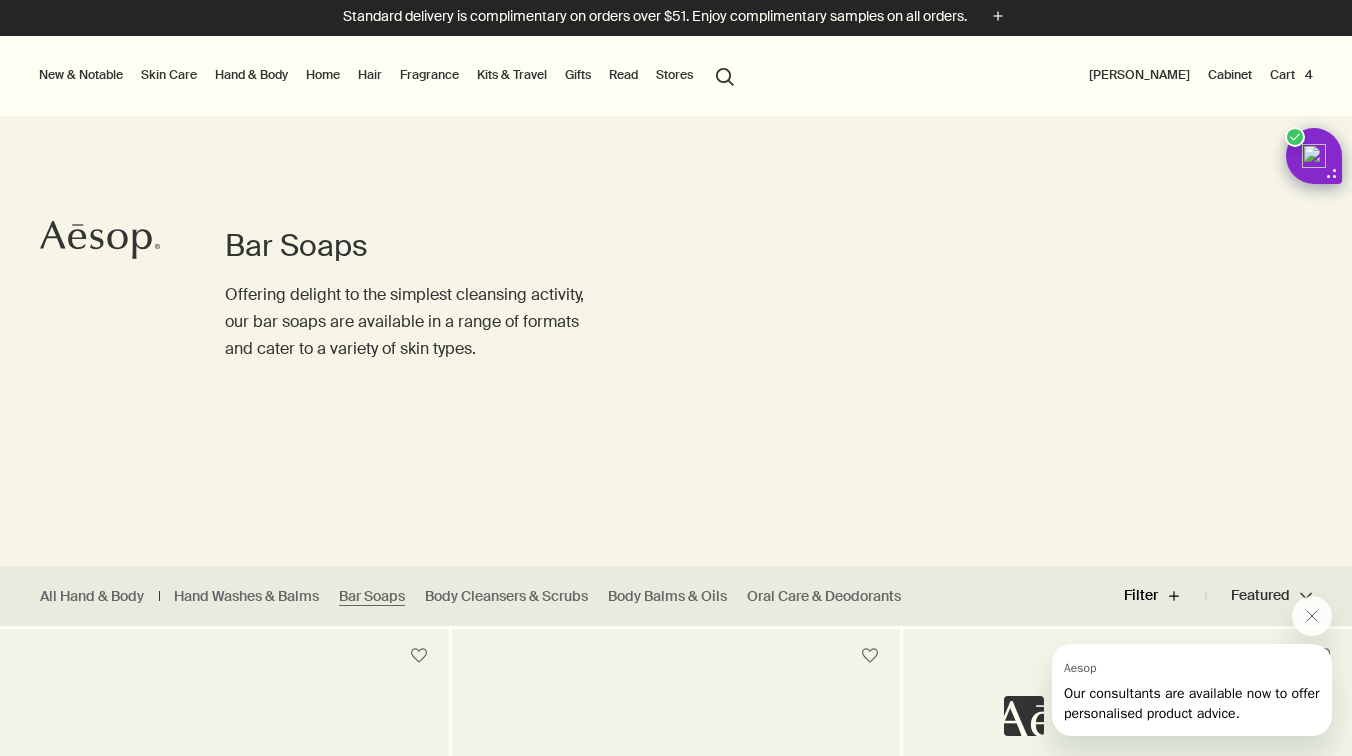scroll, scrollTop: 0, scrollLeft: 0, axis: both 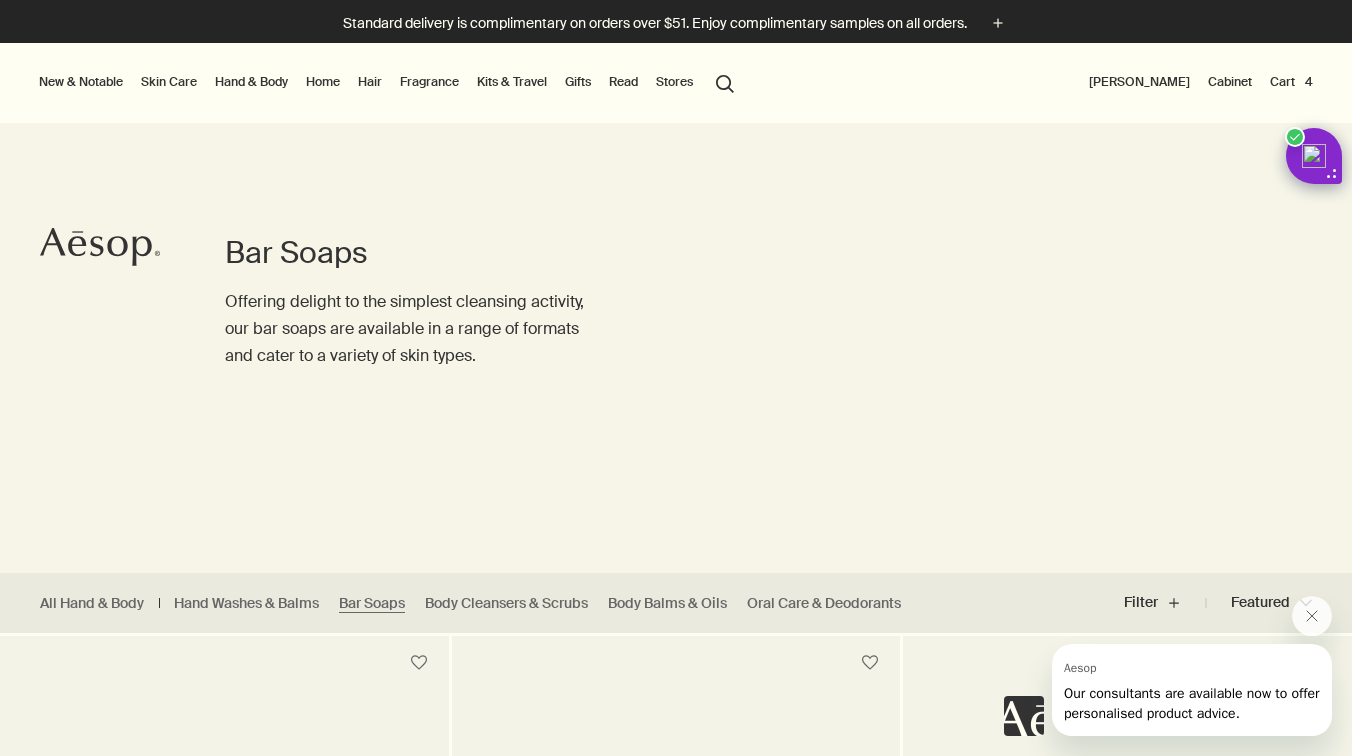 click on "Cart 4" at bounding box center (1291, 82) 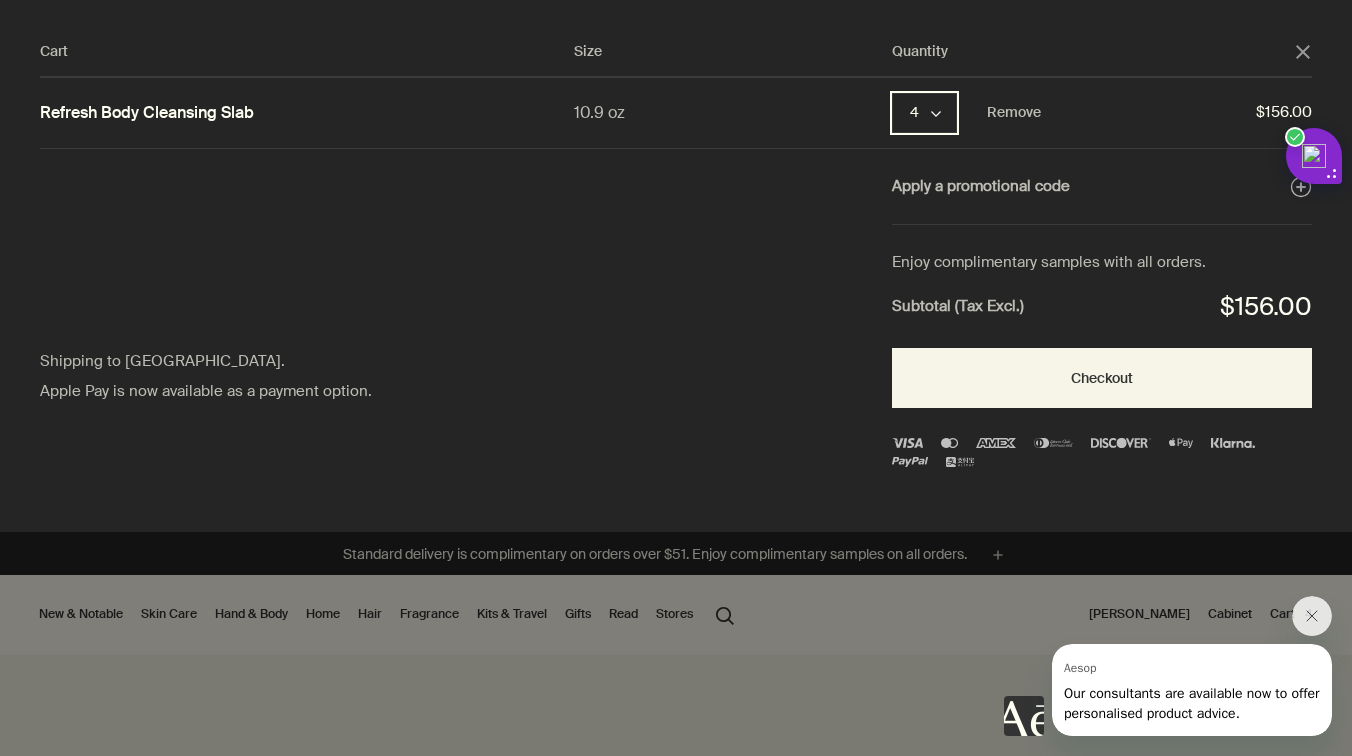 click on "4 chevron" at bounding box center [924, 113] 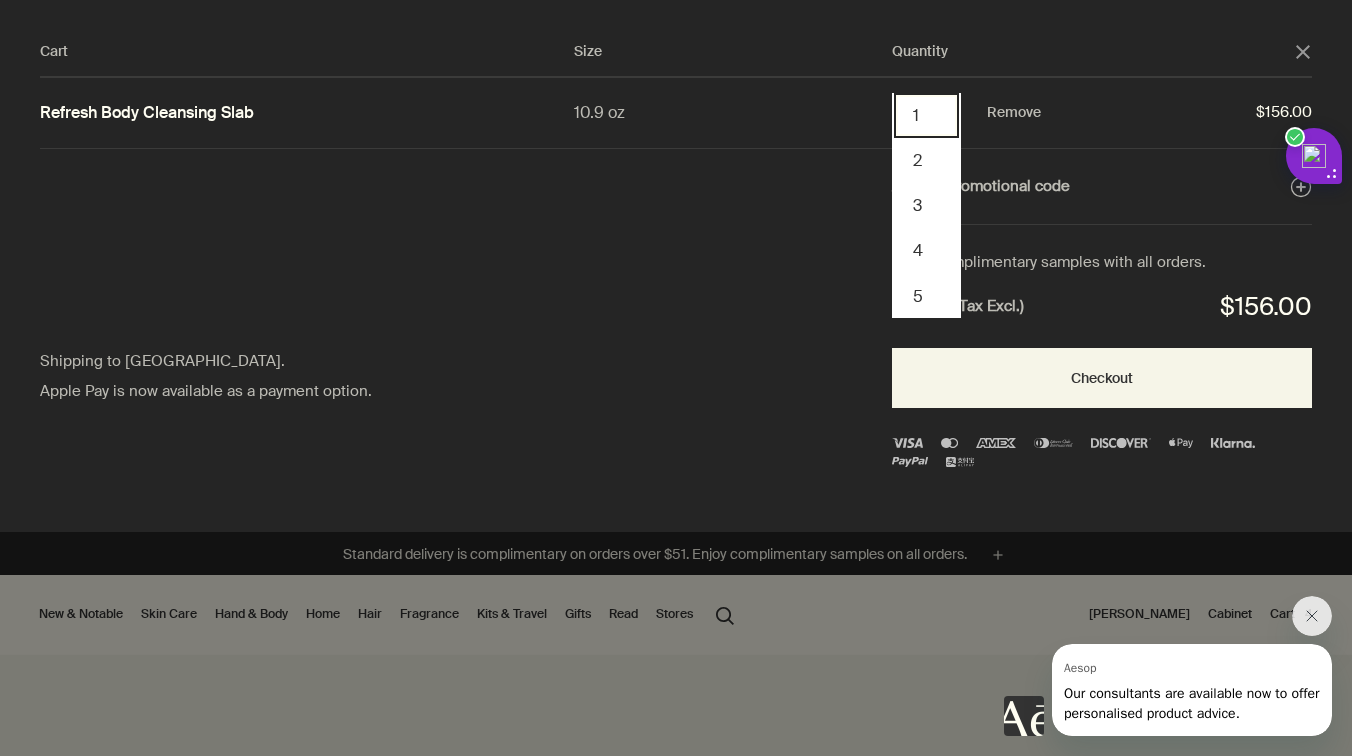 click on "1" at bounding box center [926, 115] 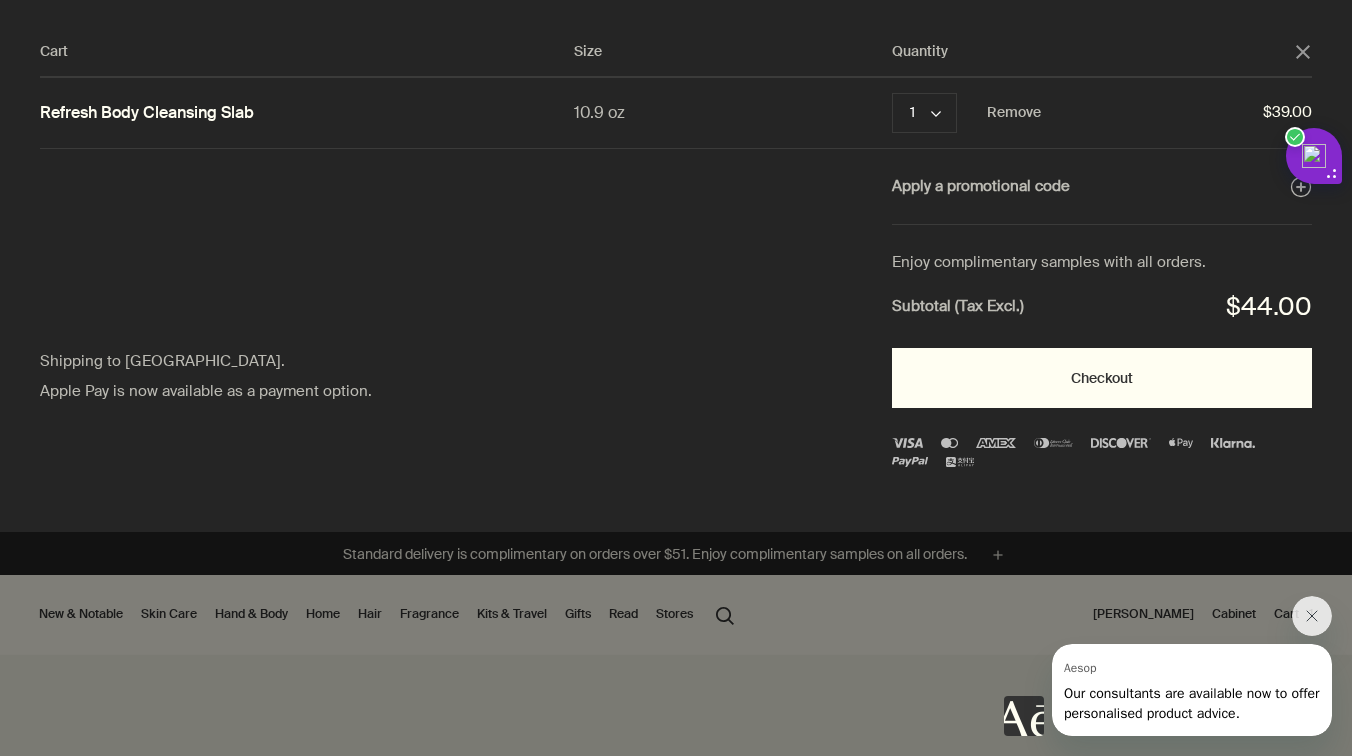 click on "Checkout" at bounding box center (1102, 378) 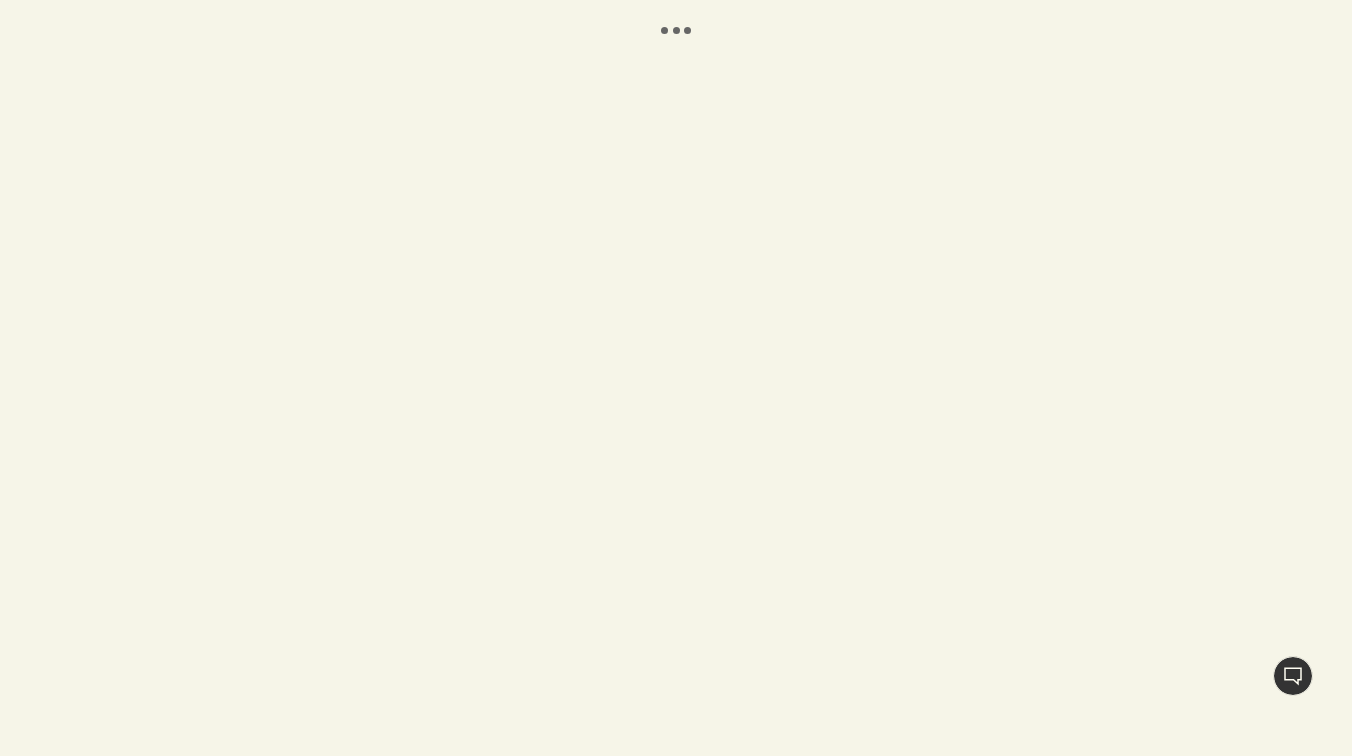 scroll, scrollTop: 0, scrollLeft: 0, axis: both 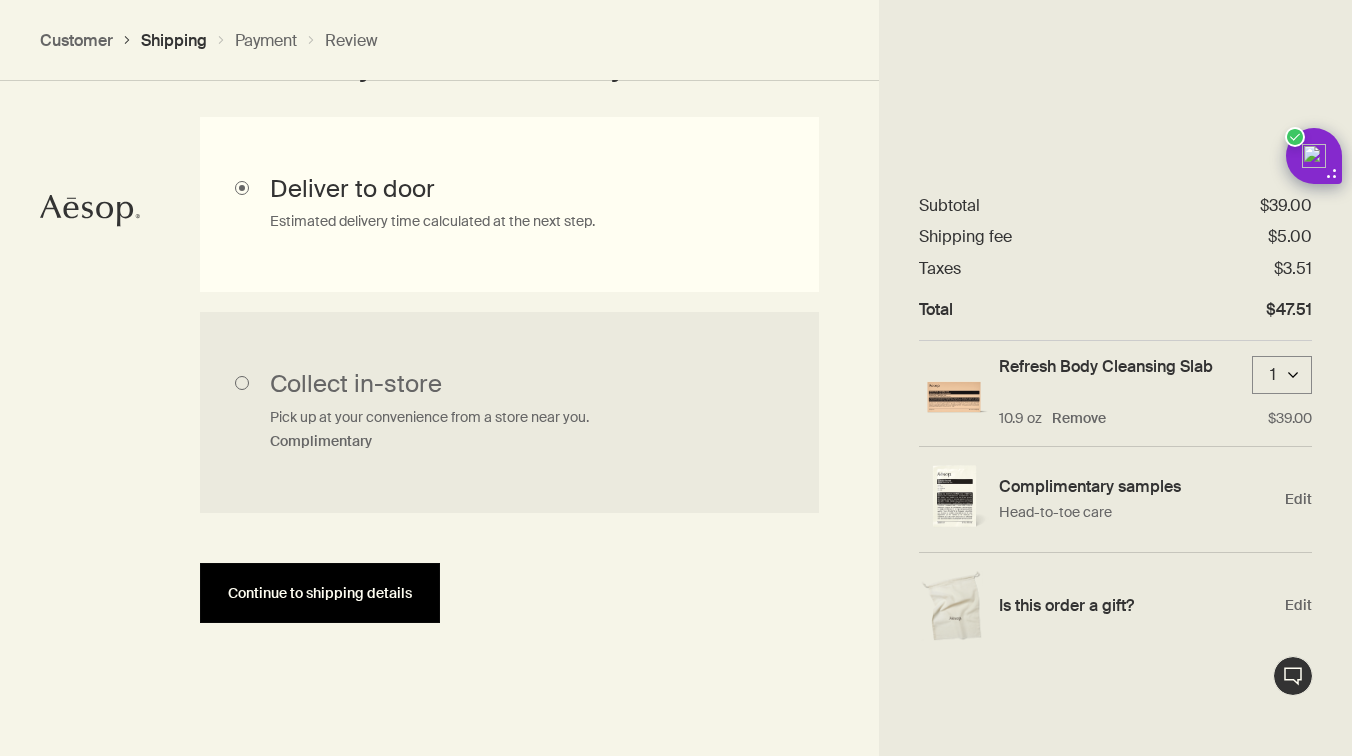 click on "Continue to shipping details" at bounding box center [320, 593] 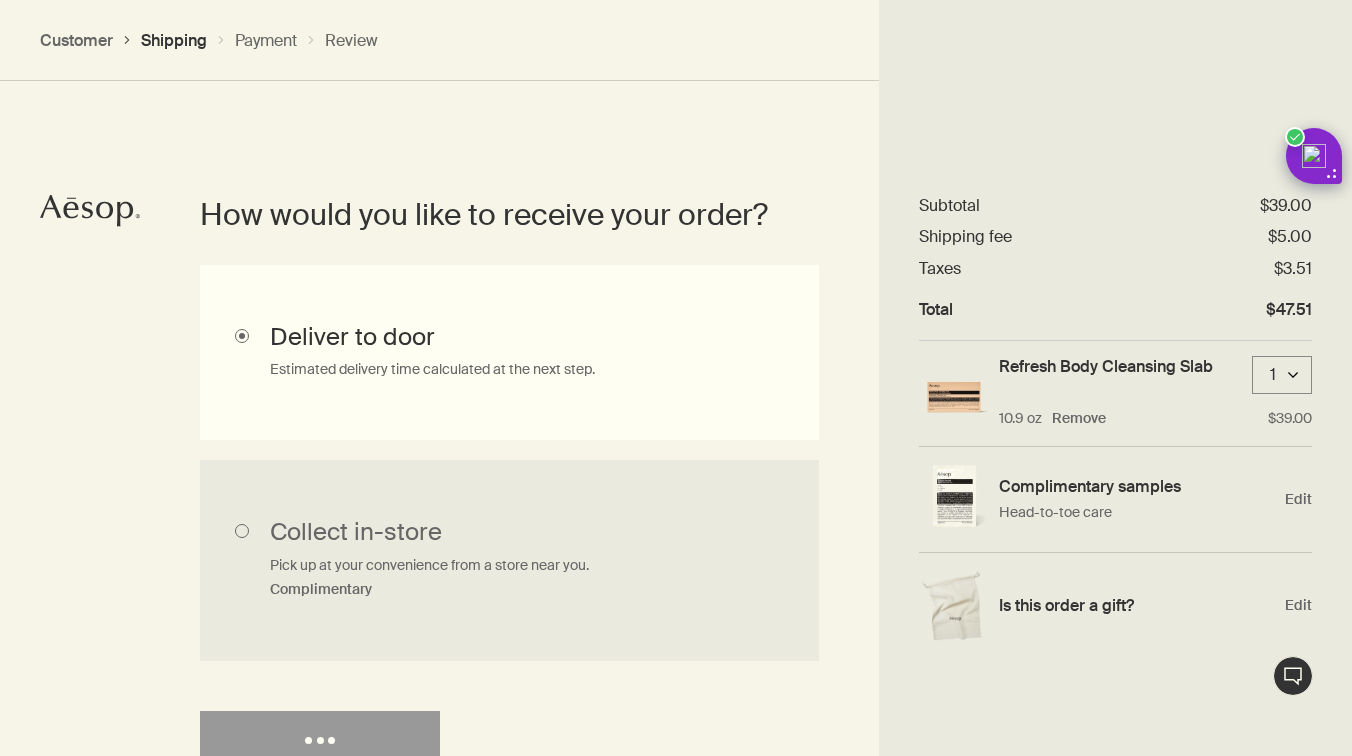 select on "US" 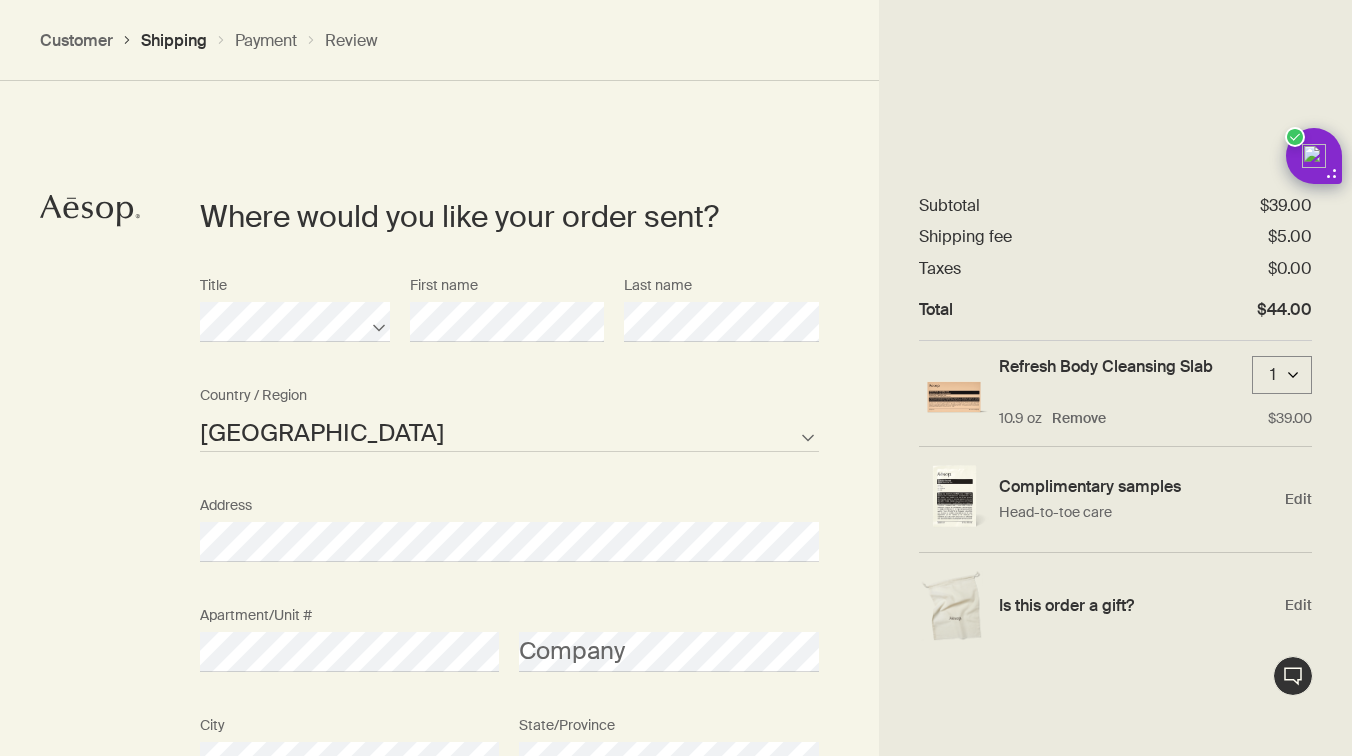 scroll, scrollTop: 865, scrollLeft: 0, axis: vertical 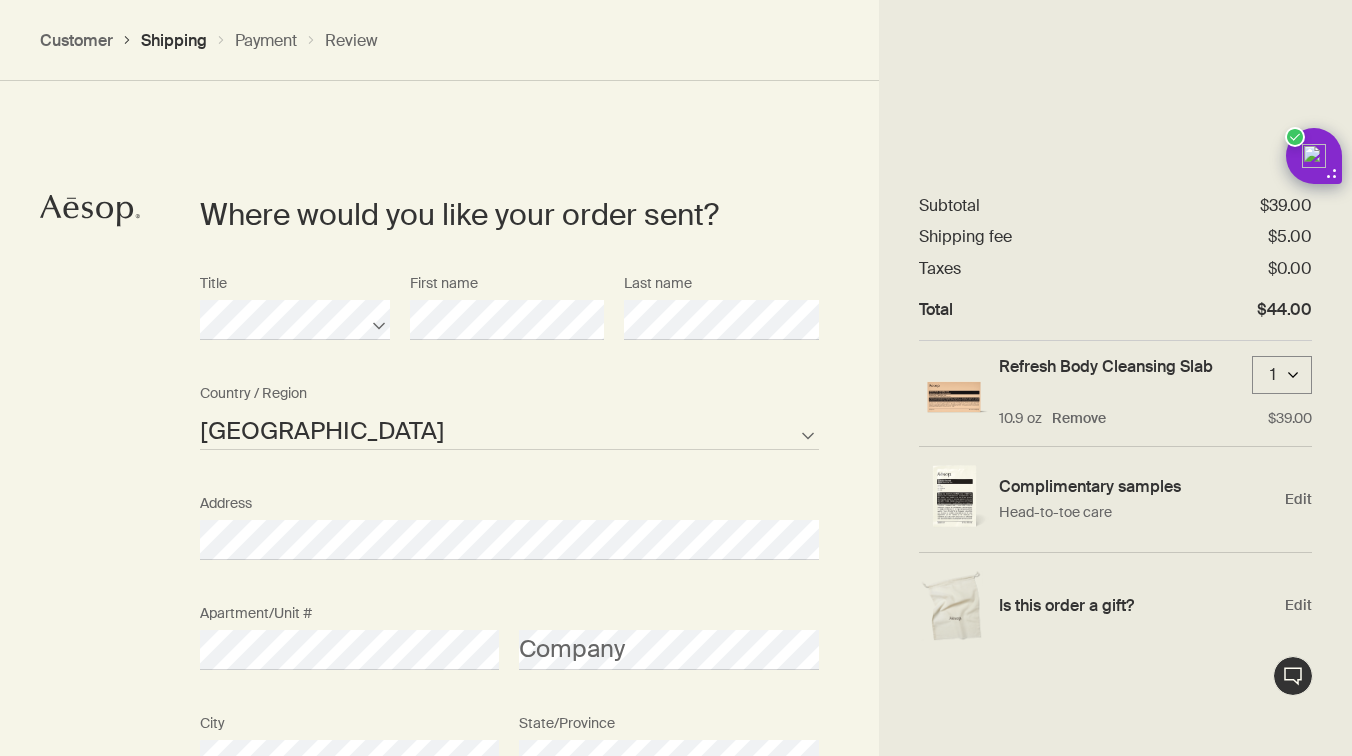 click on "Aesop logo" 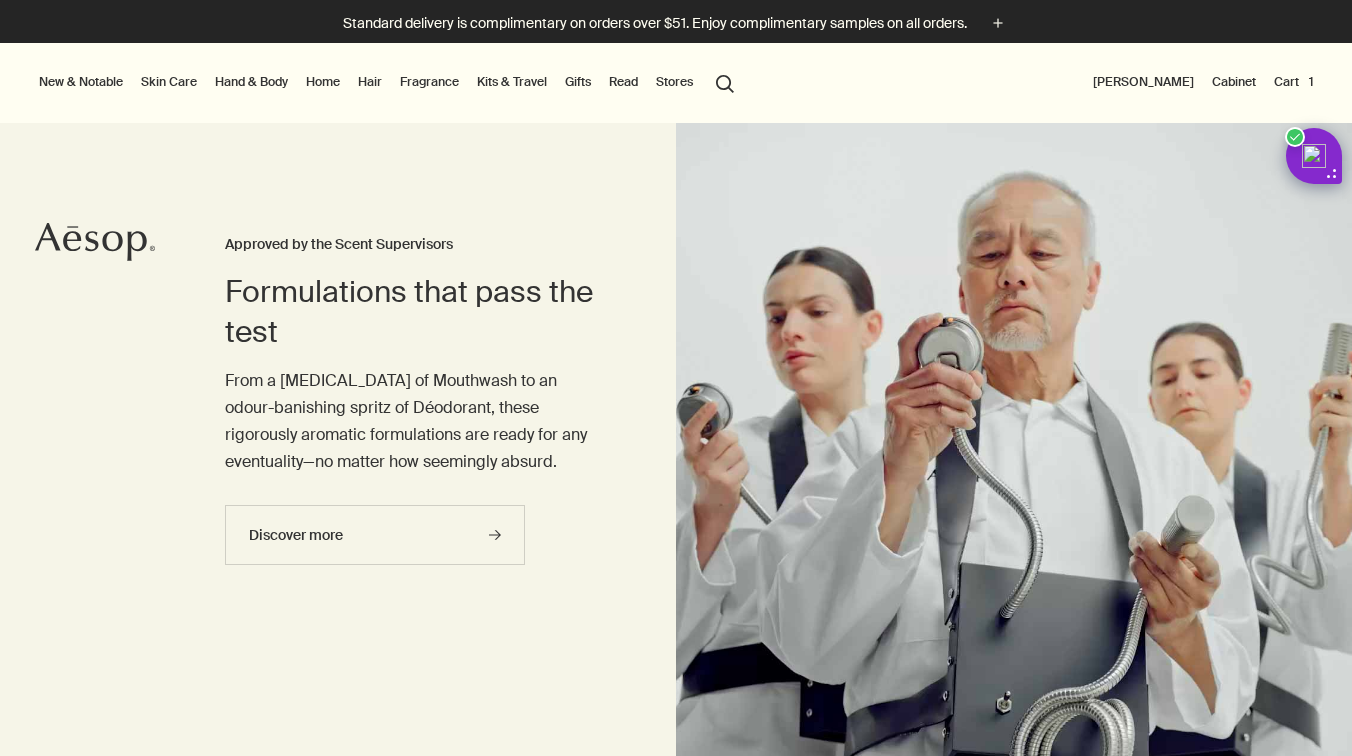 scroll, scrollTop: 0, scrollLeft: 0, axis: both 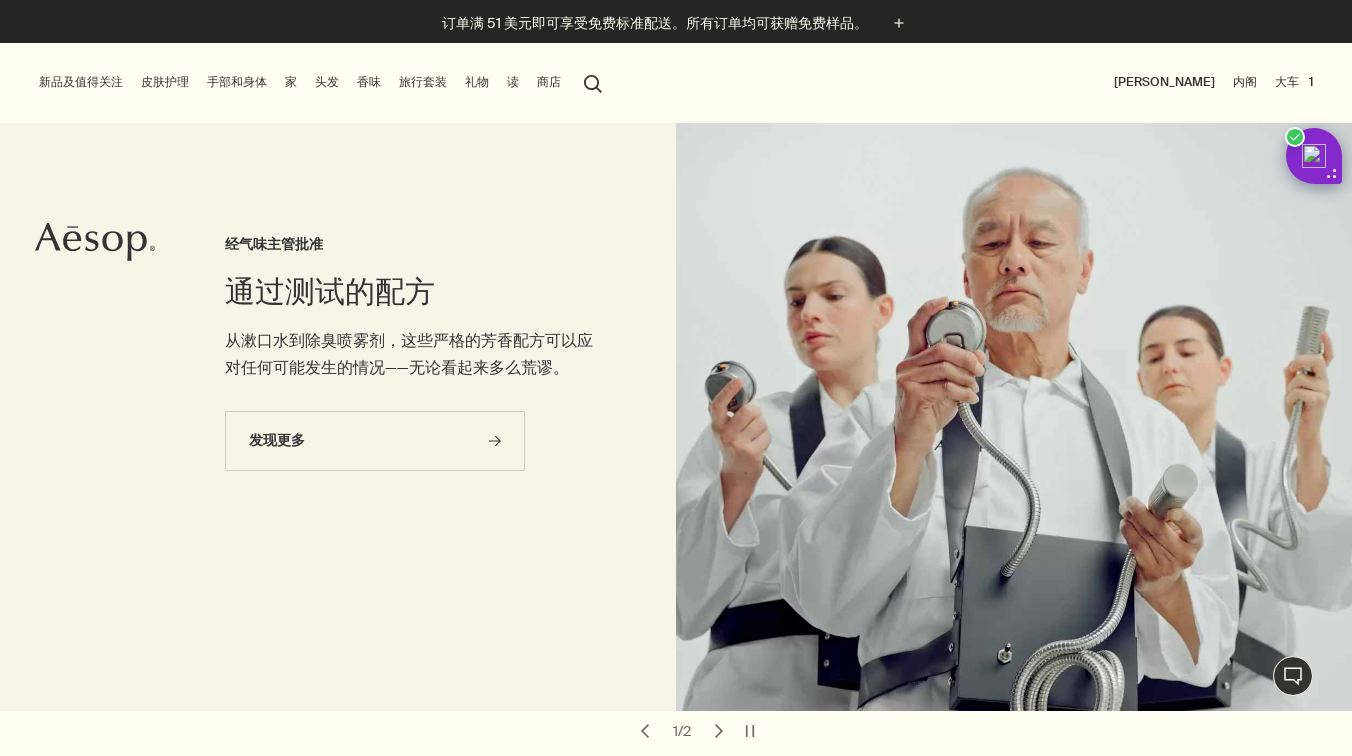 click on "旅行套装" at bounding box center (423, 82) 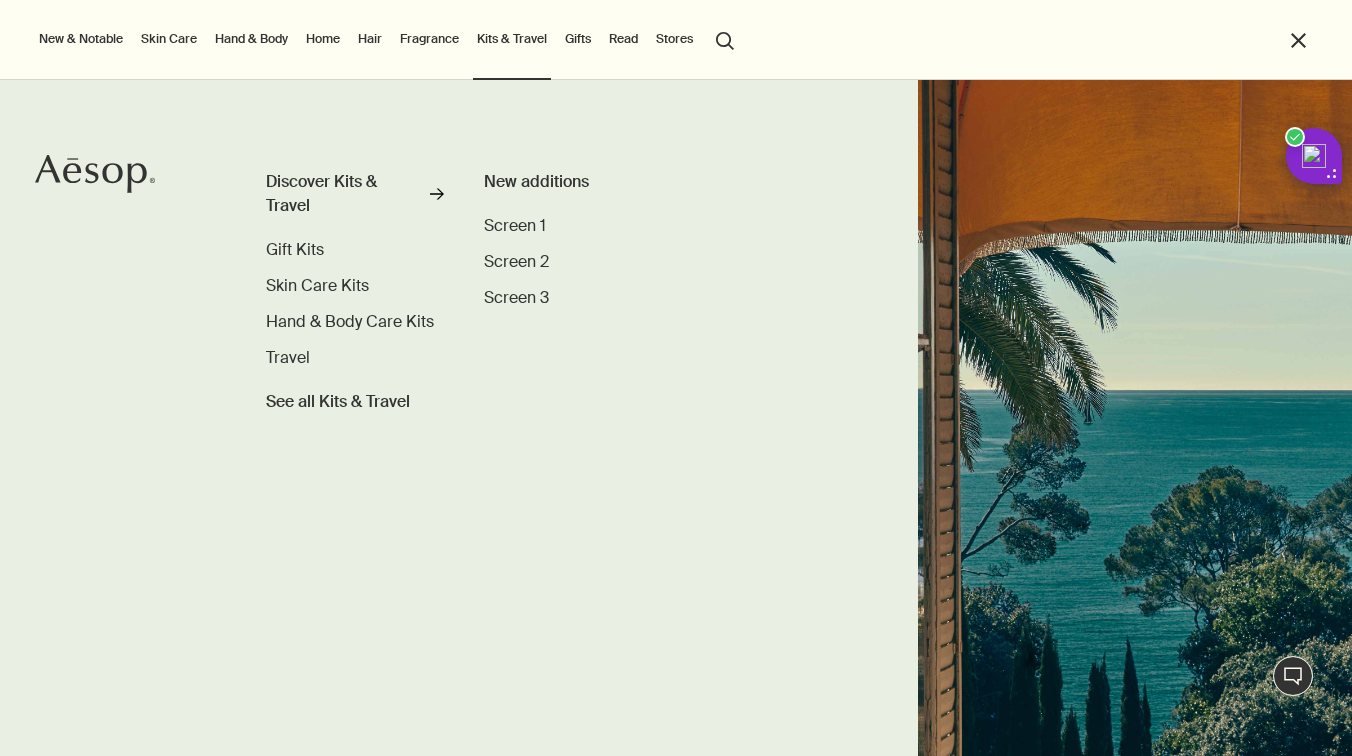 click on "Fragrance" at bounding box center (429, 39) 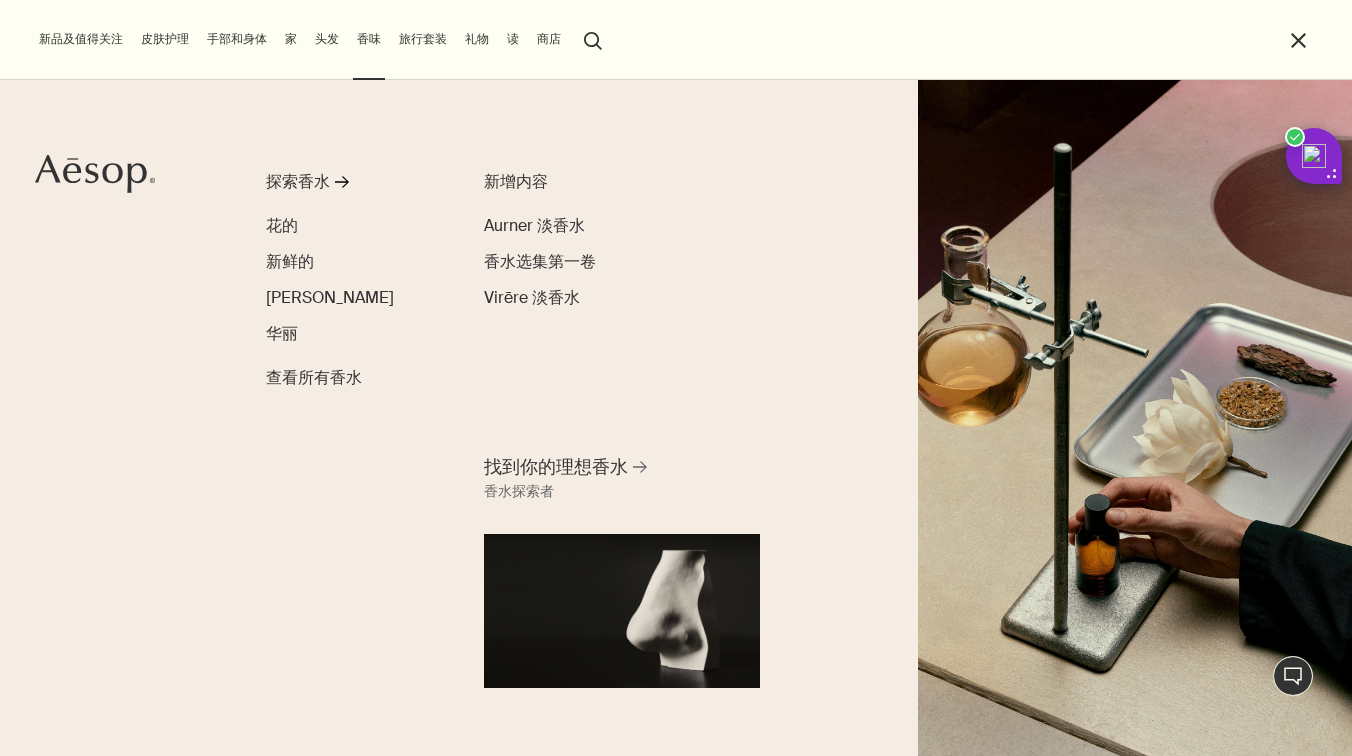click on "头发" at bounding box center [327, 39] 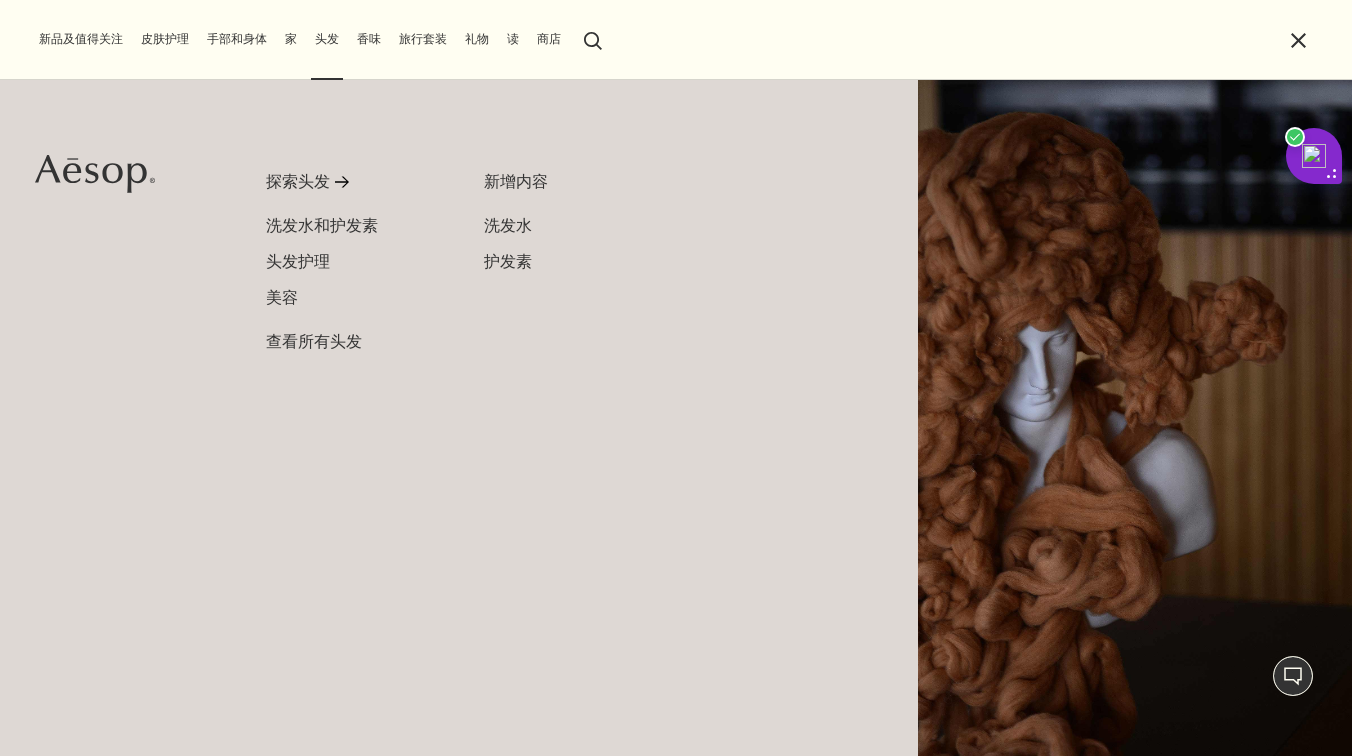 click on "家" at bounding box center (291, 39) 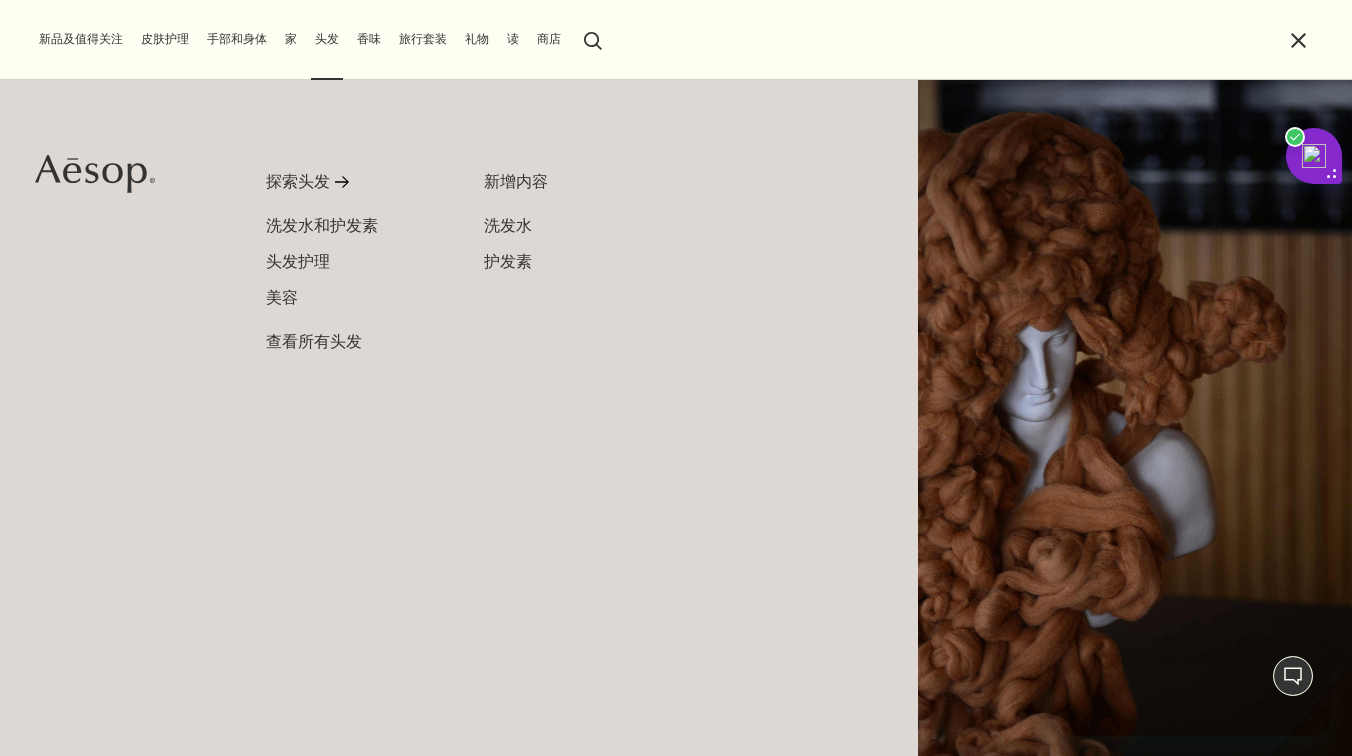 scroll, scrollTop: 0, scrollLeft: 0, axis: both 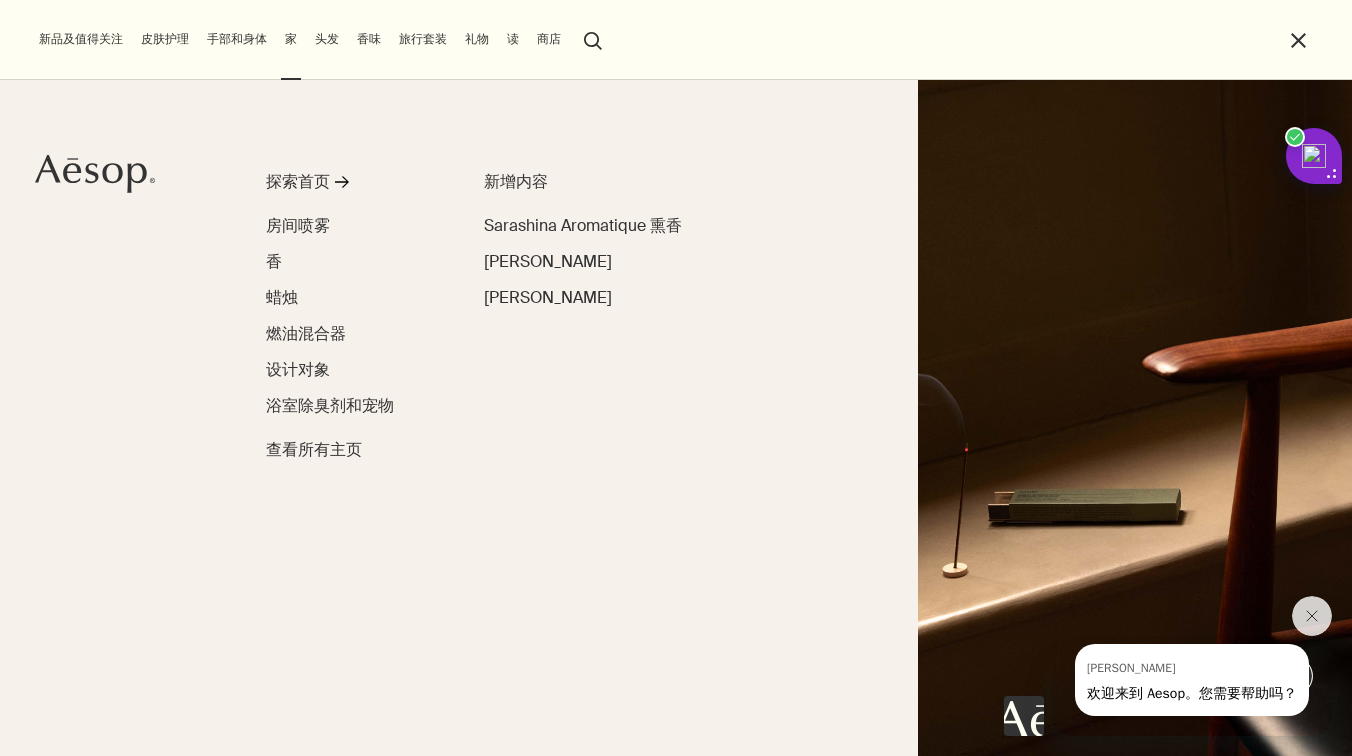 click on "手部和身体" at bounding box center [237, 39] 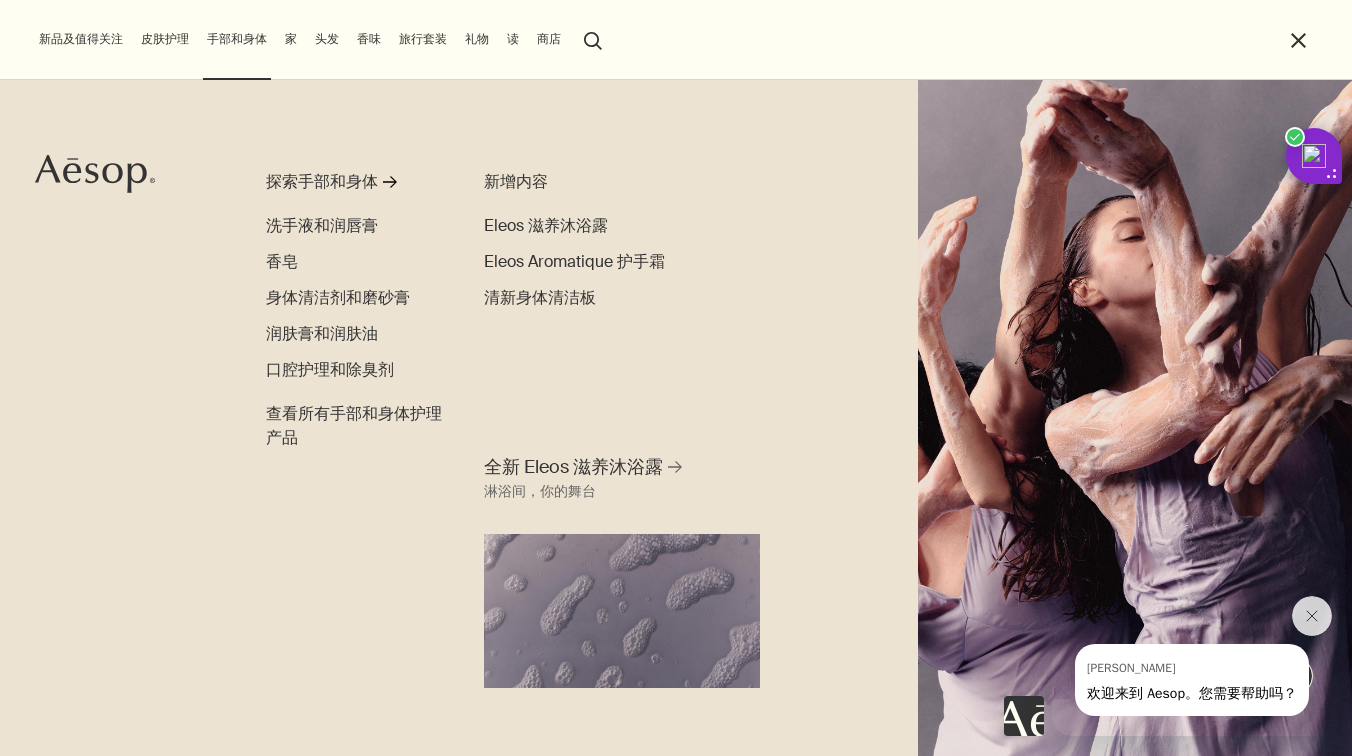 click on "皮肤护理" at bounding box center (165, 39) 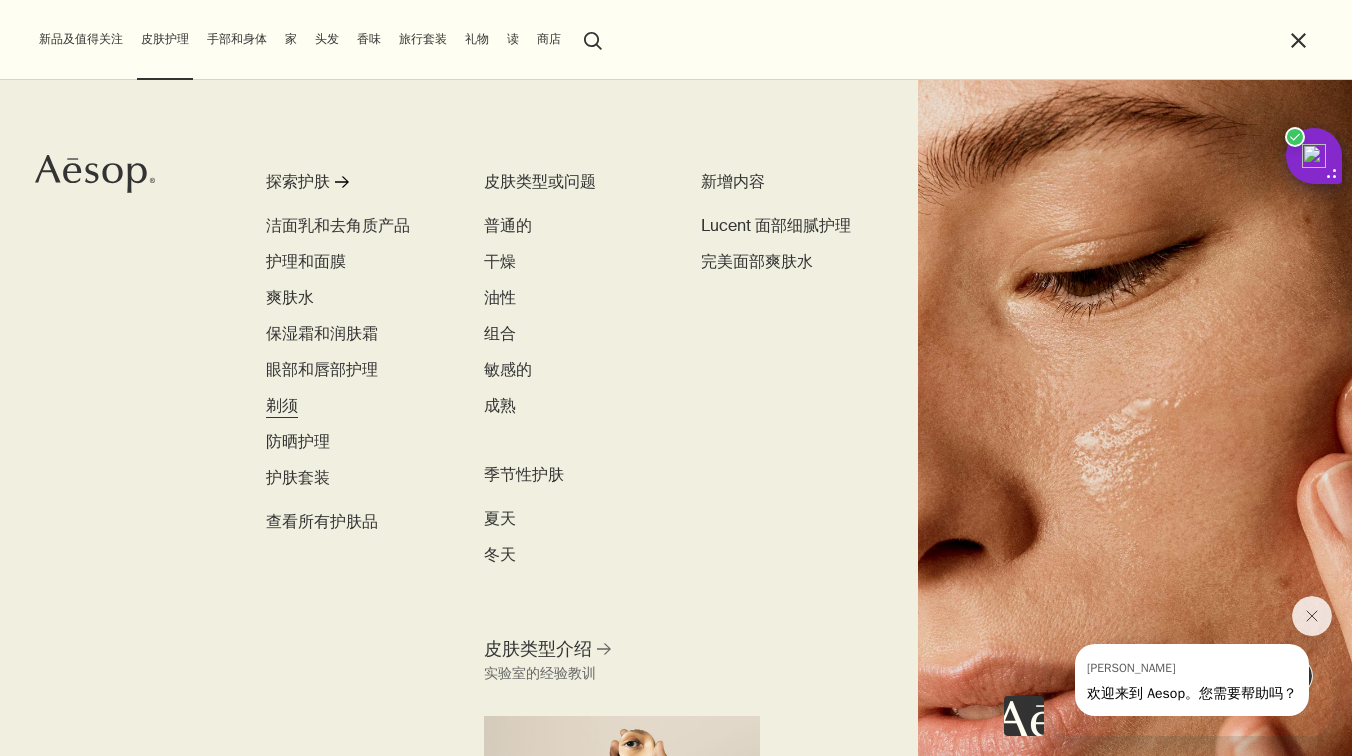 click on "剃须" at bounding box center (282, 405) 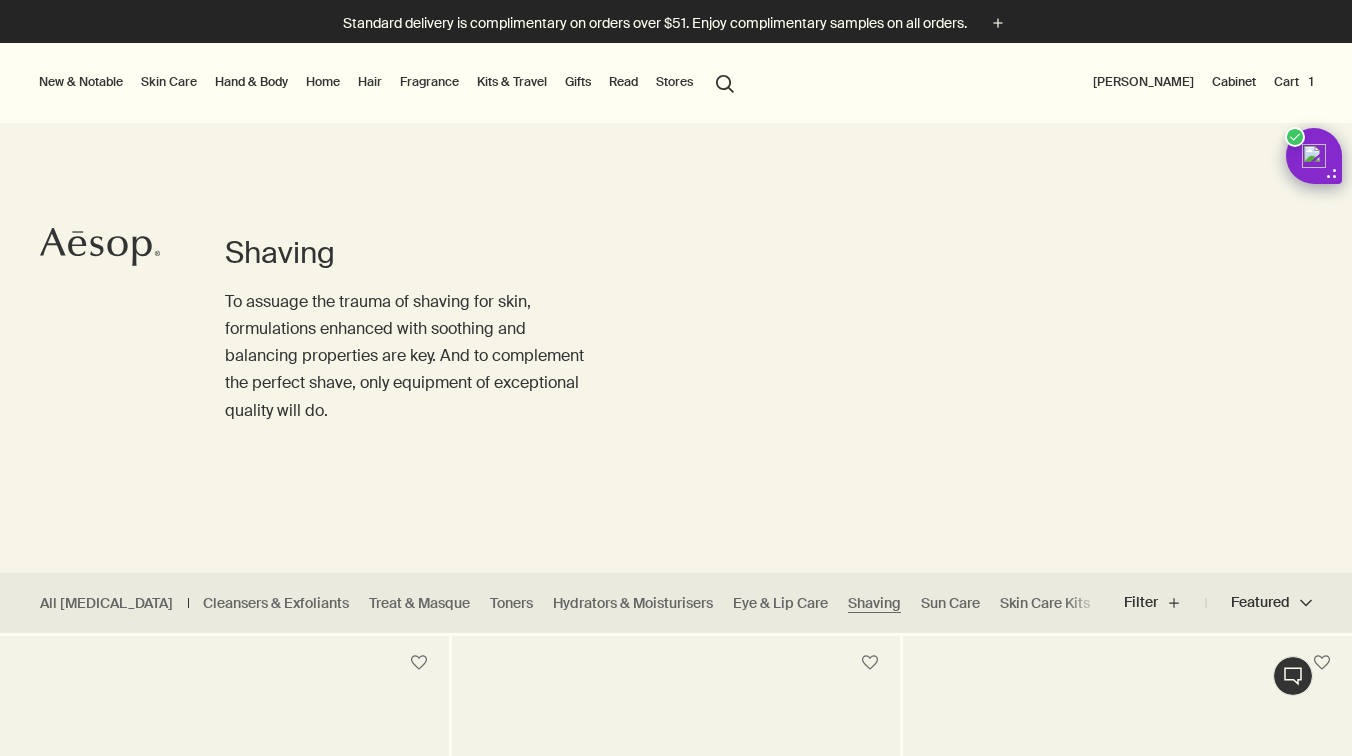 scroll, scrollTop: 0, scrollLeft: 0, axis: both 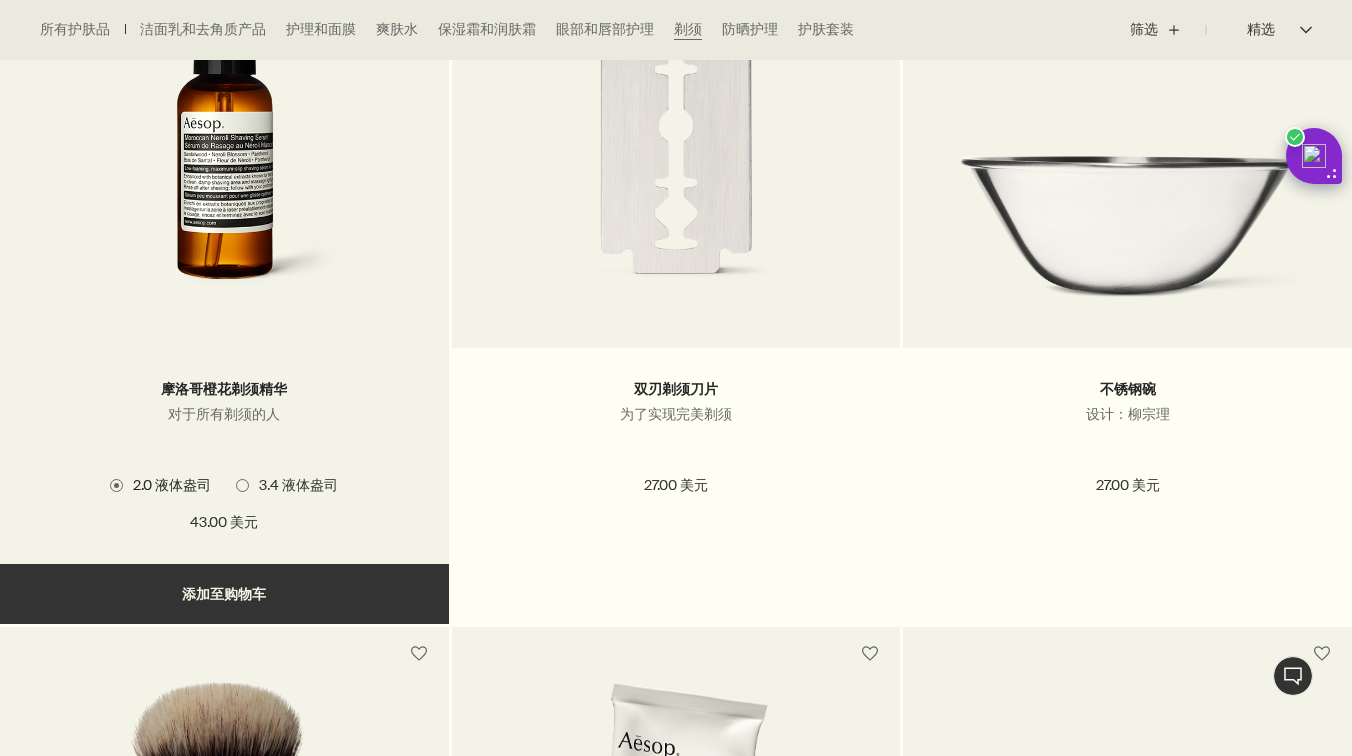 click at bounding box center (242, 485) 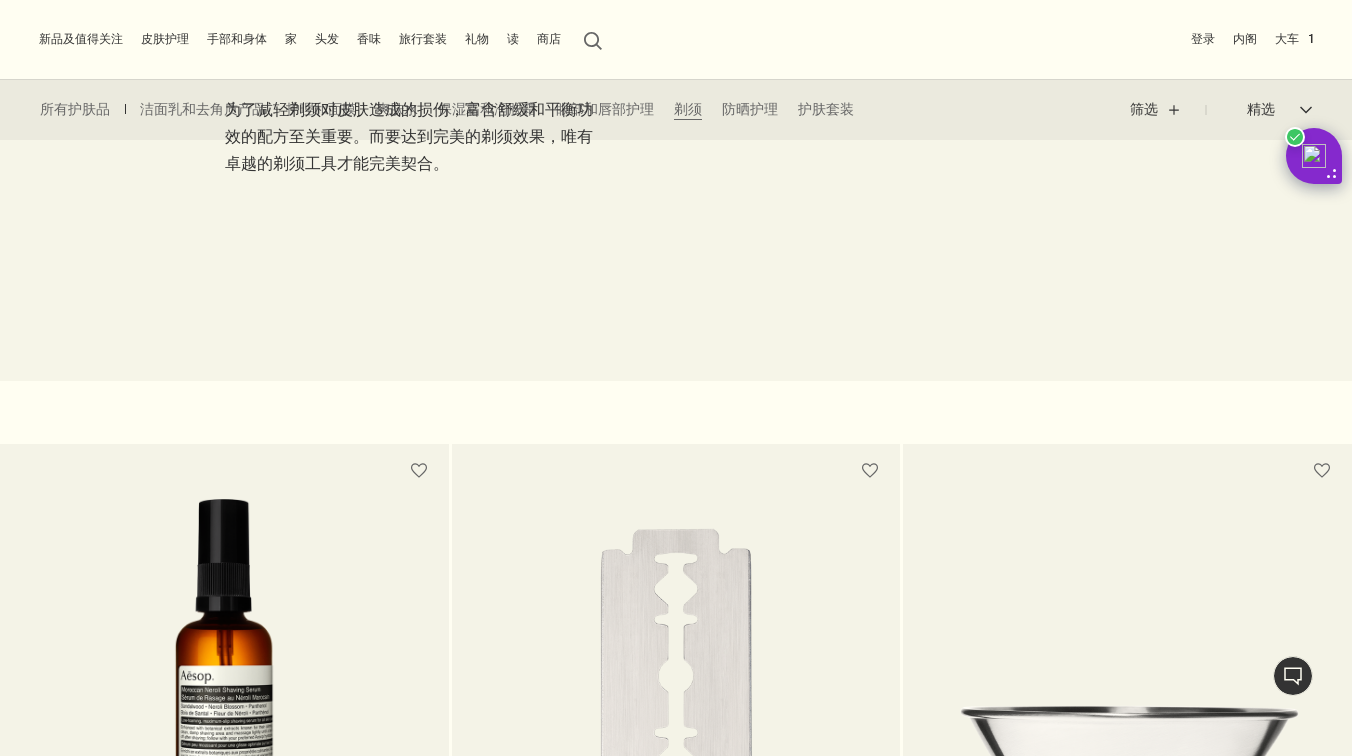 scroll, scrollTop: 0, scrollLeft: 0, axis: both 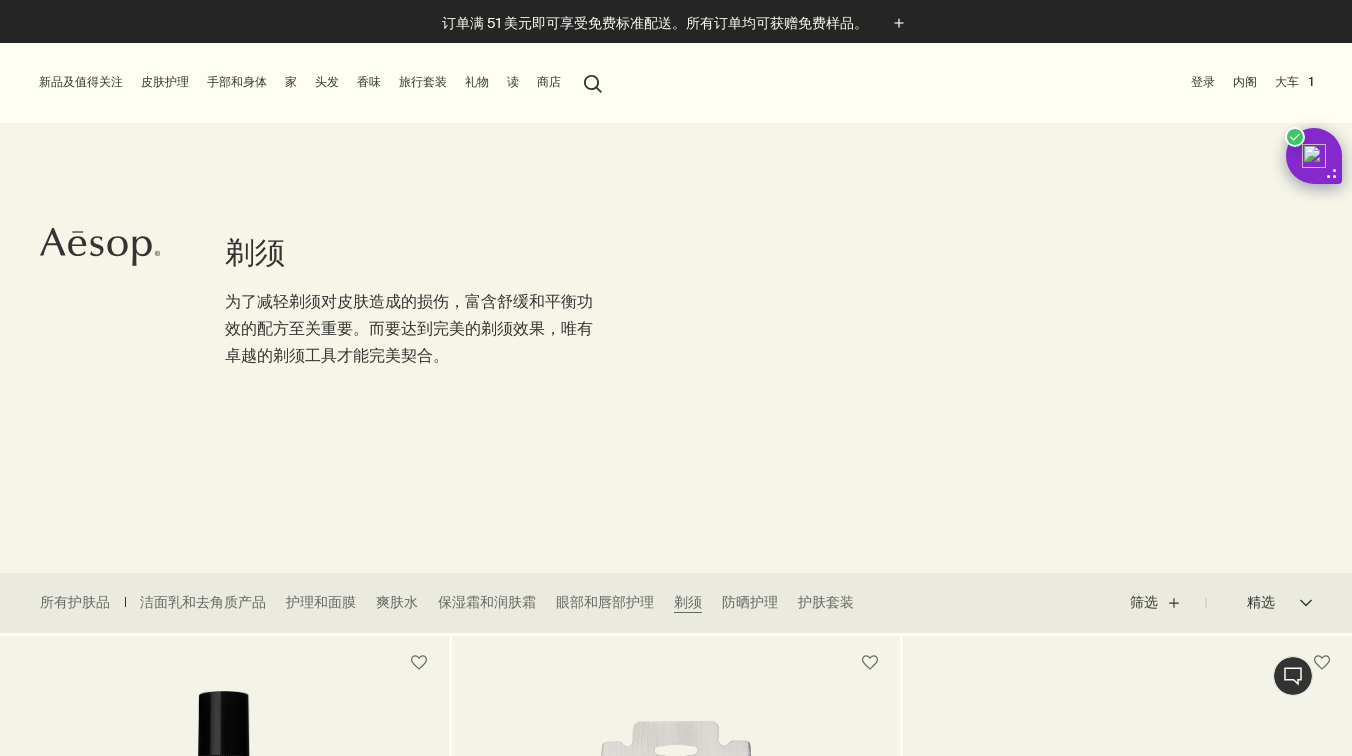 click on "大车 1" at bounding box center [1294, 82] 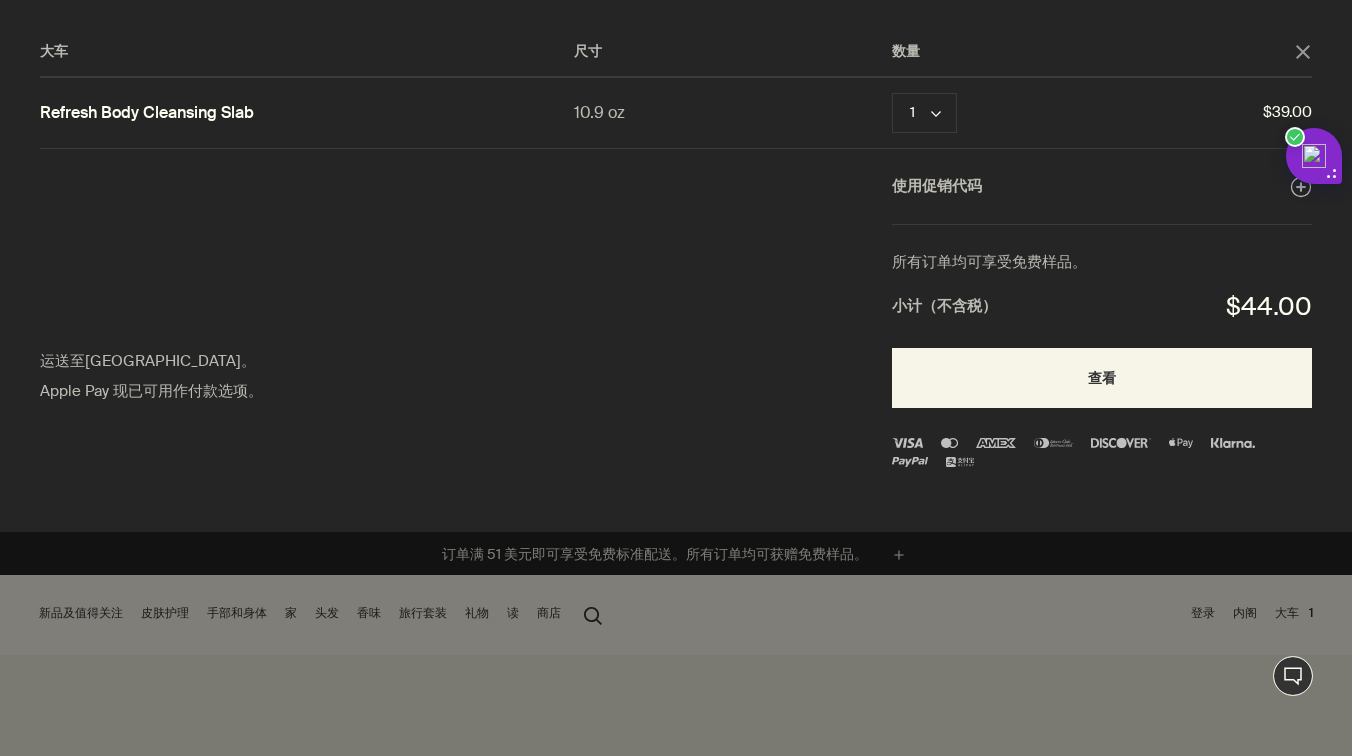 click on "close" 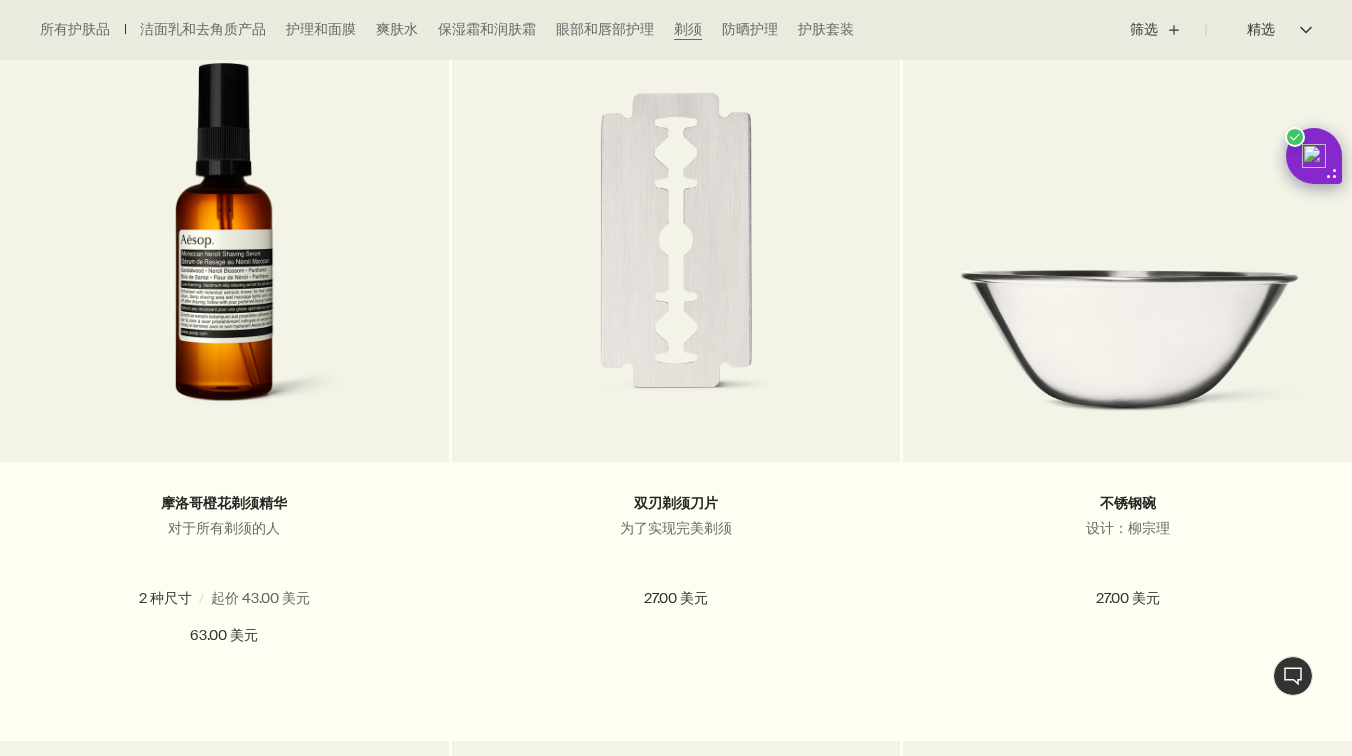 scroll, scrollTop: 638, scrollLeft: 0, axis: vertical 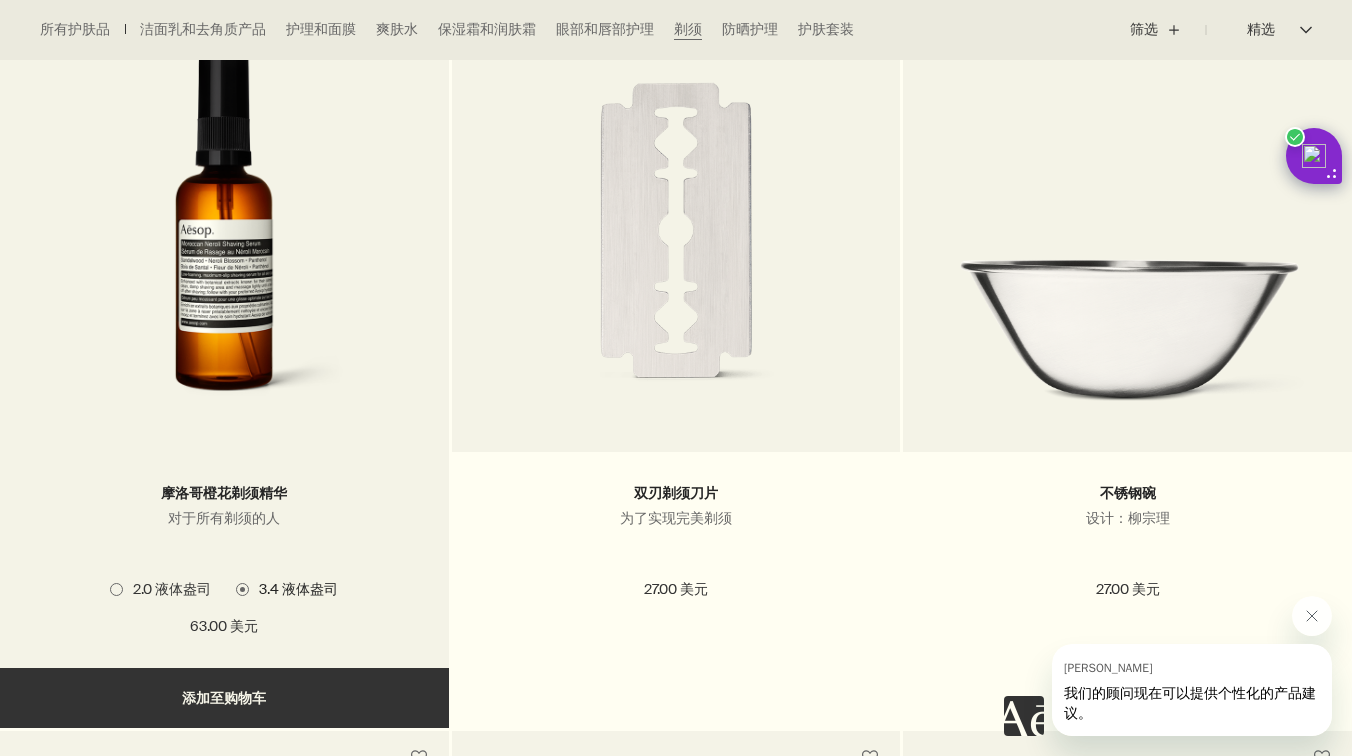 click on "添加 添加至购物车" at bounding box center (224, 698) 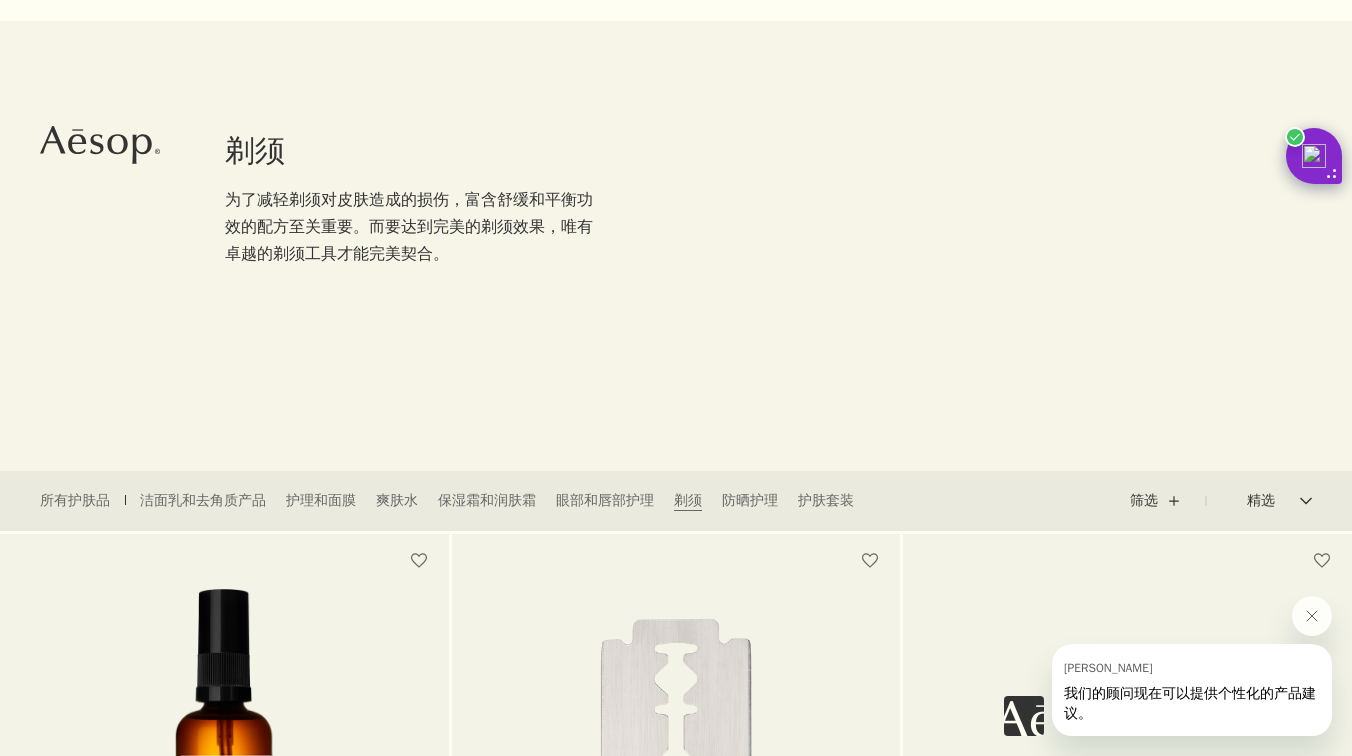 scroll, scrollTop: 0, scrollLeft: 0, axis: both 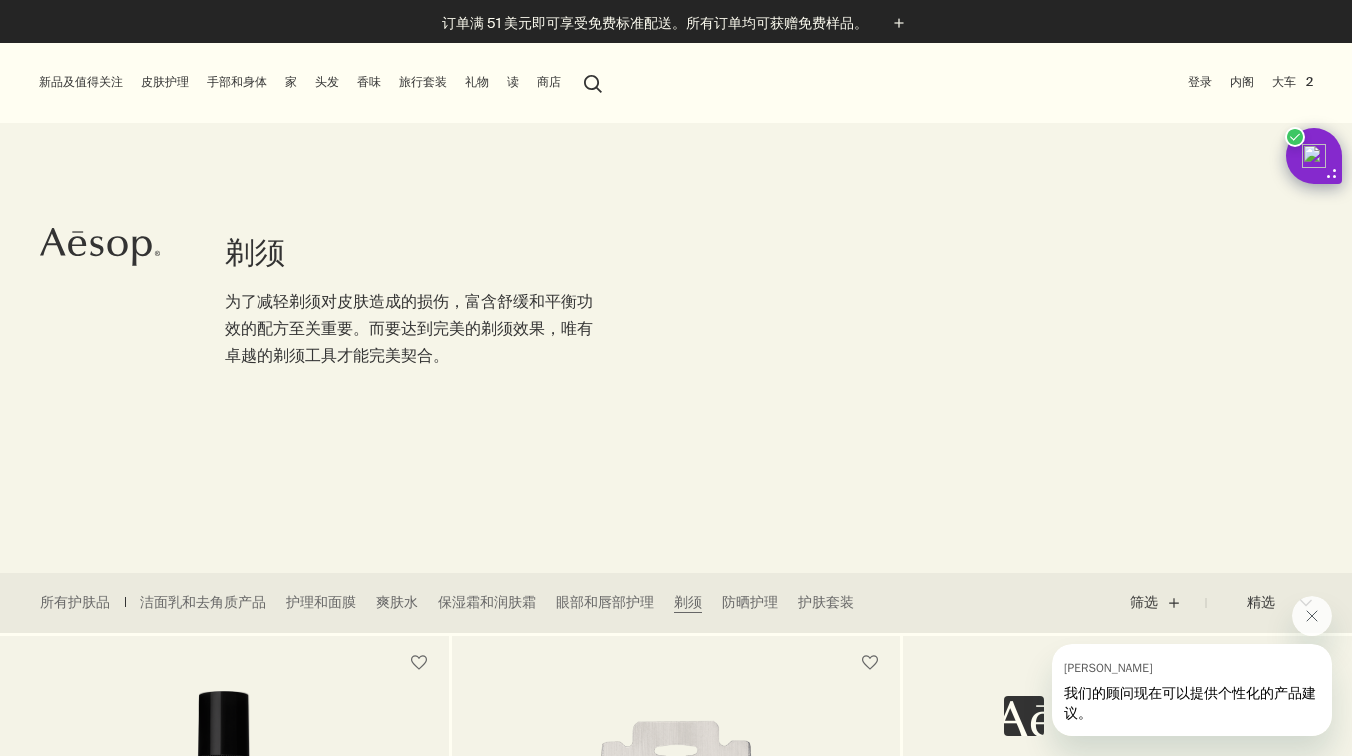 click on "大车 2" at bounding box center [1292, 82] 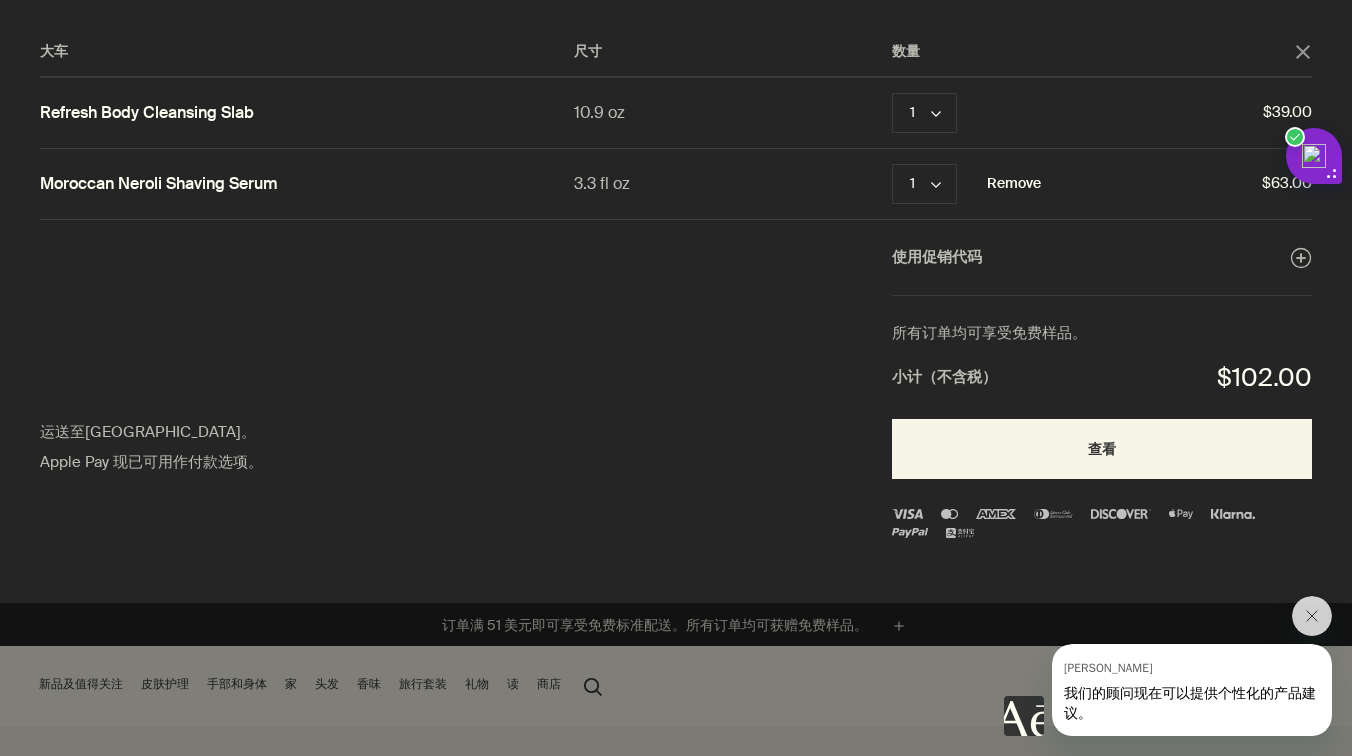 click on "Remove" at bounding box center (1014, 184) 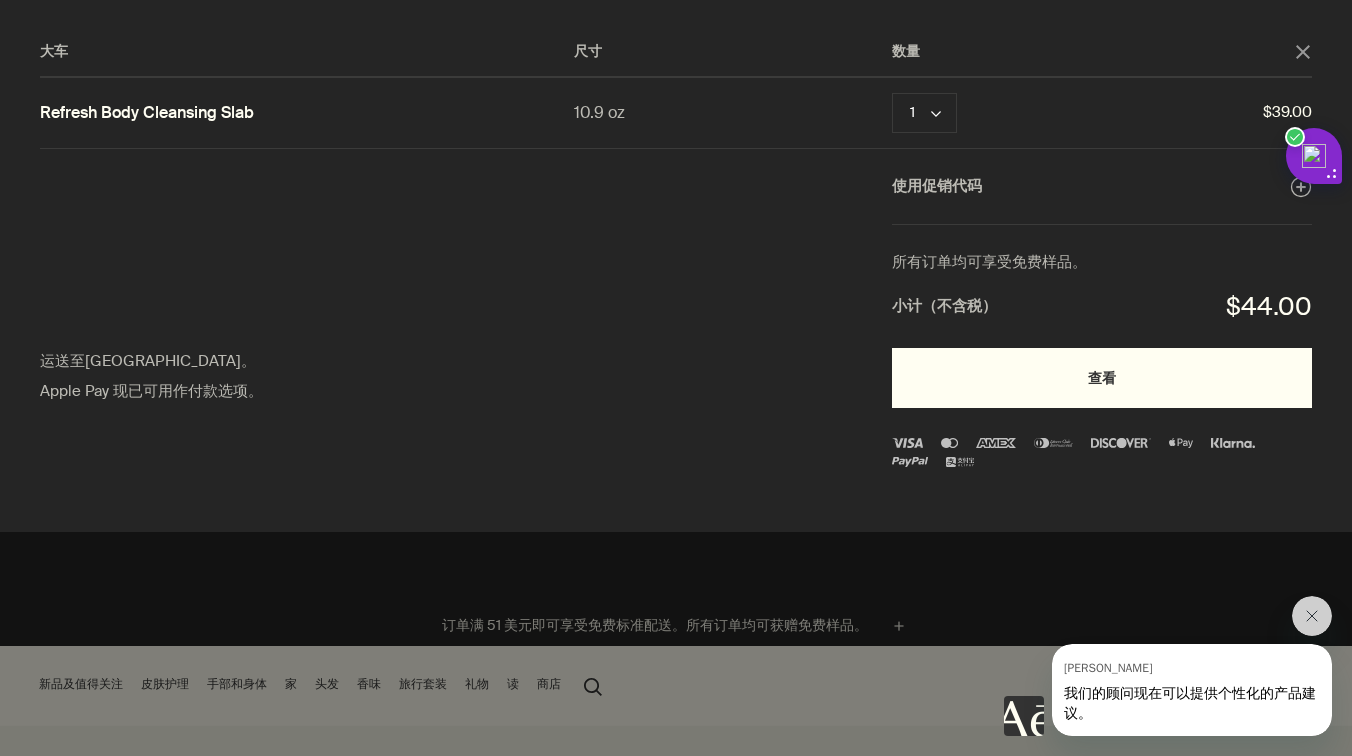 click on "查看" at bounding box center [1102, 378] 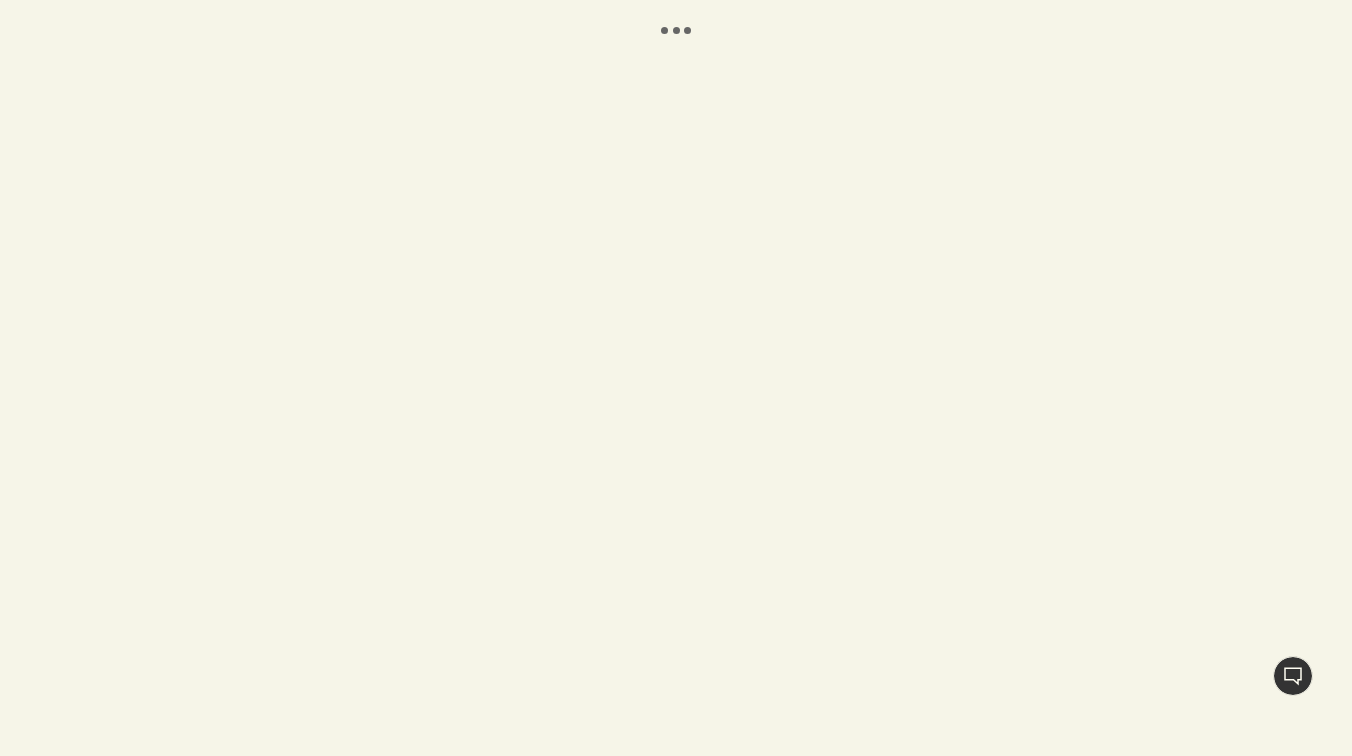 scroll, scrollTop: 0, scrollLeft: 0, axis: both 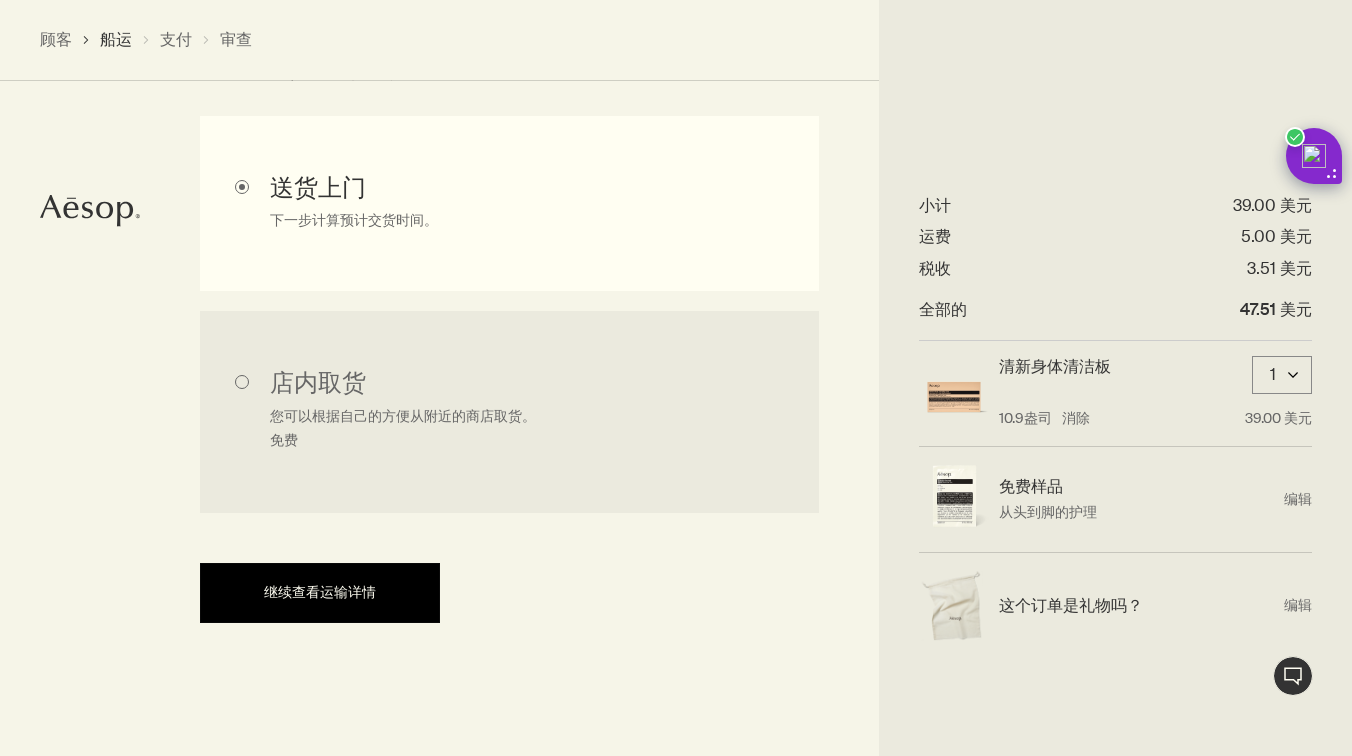 click on "继续查看运输详情" at bounding box center (320, 592) 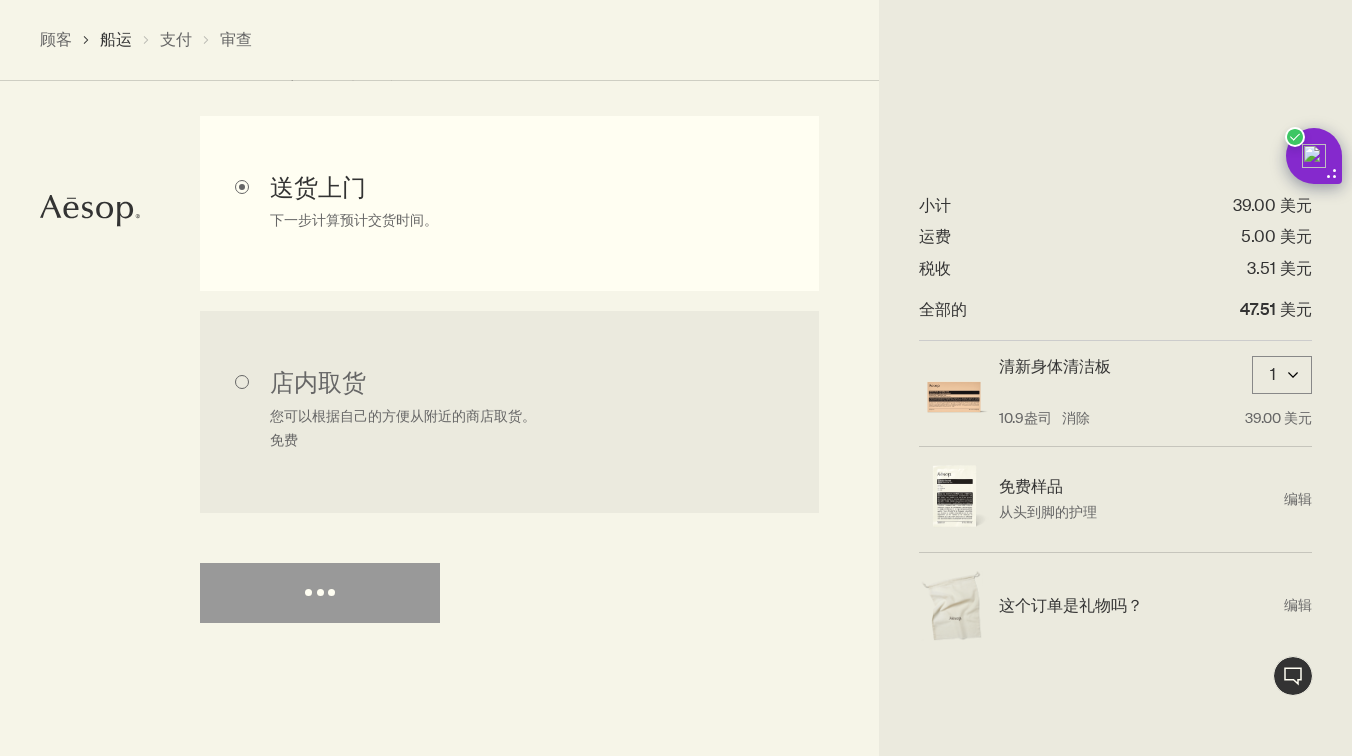 select on "US" 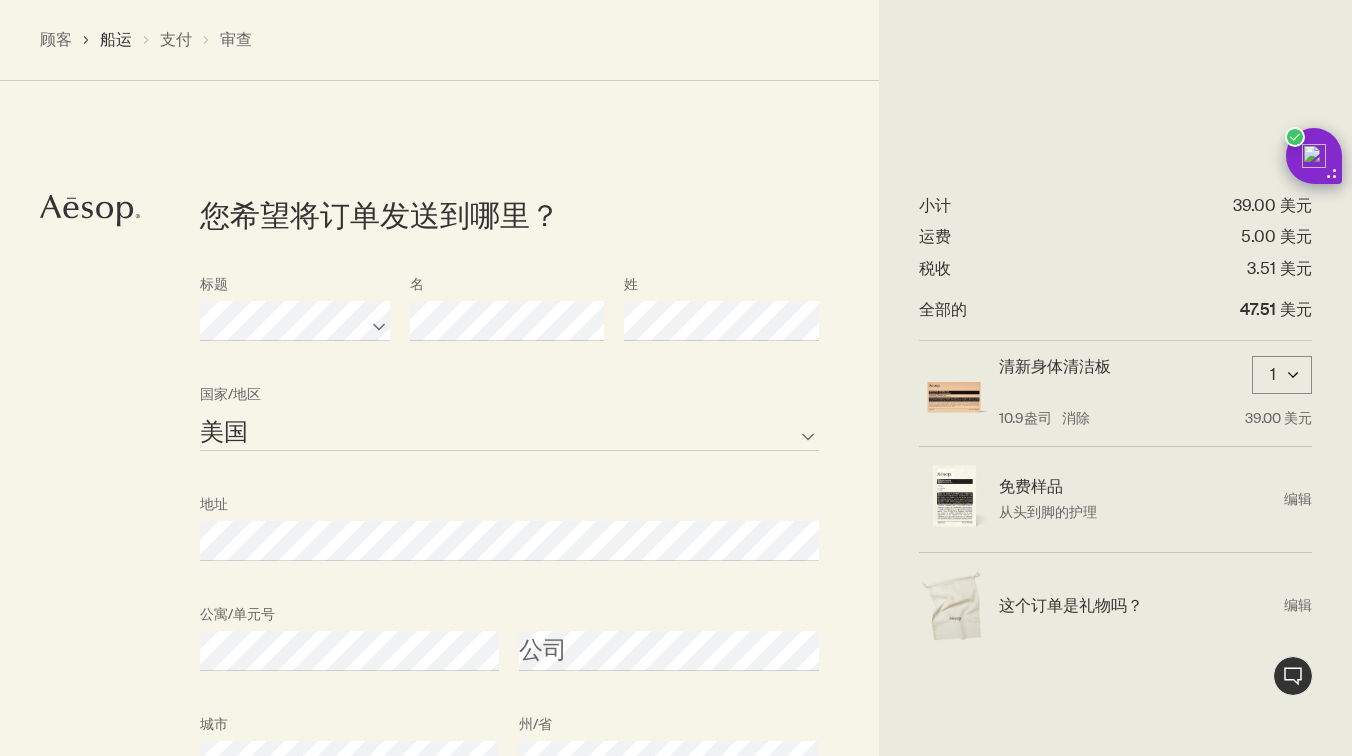 scroll, scrollTop: 867, scrollLeft: 0, axis: vertical 